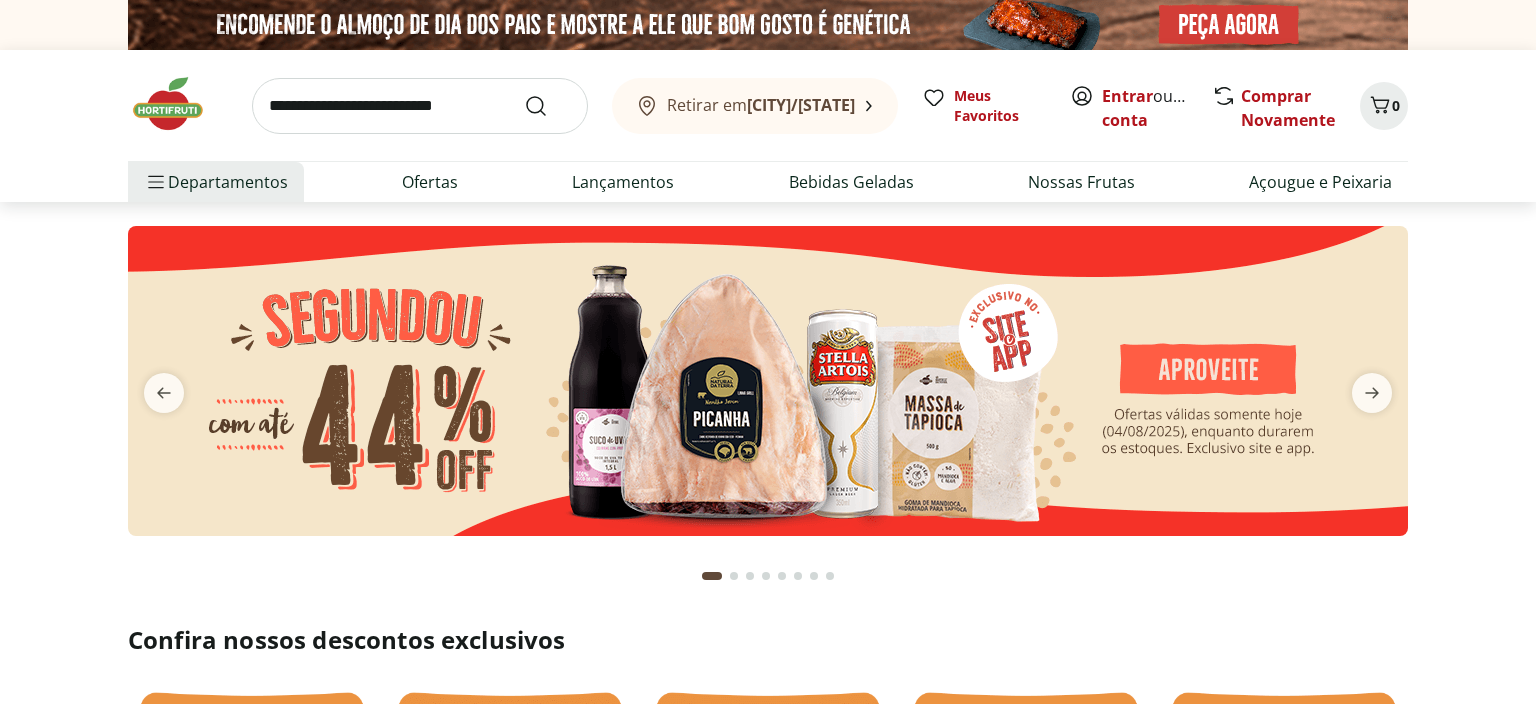 scroll, scrollTop: 0, scrollLeft: 0, axis: both 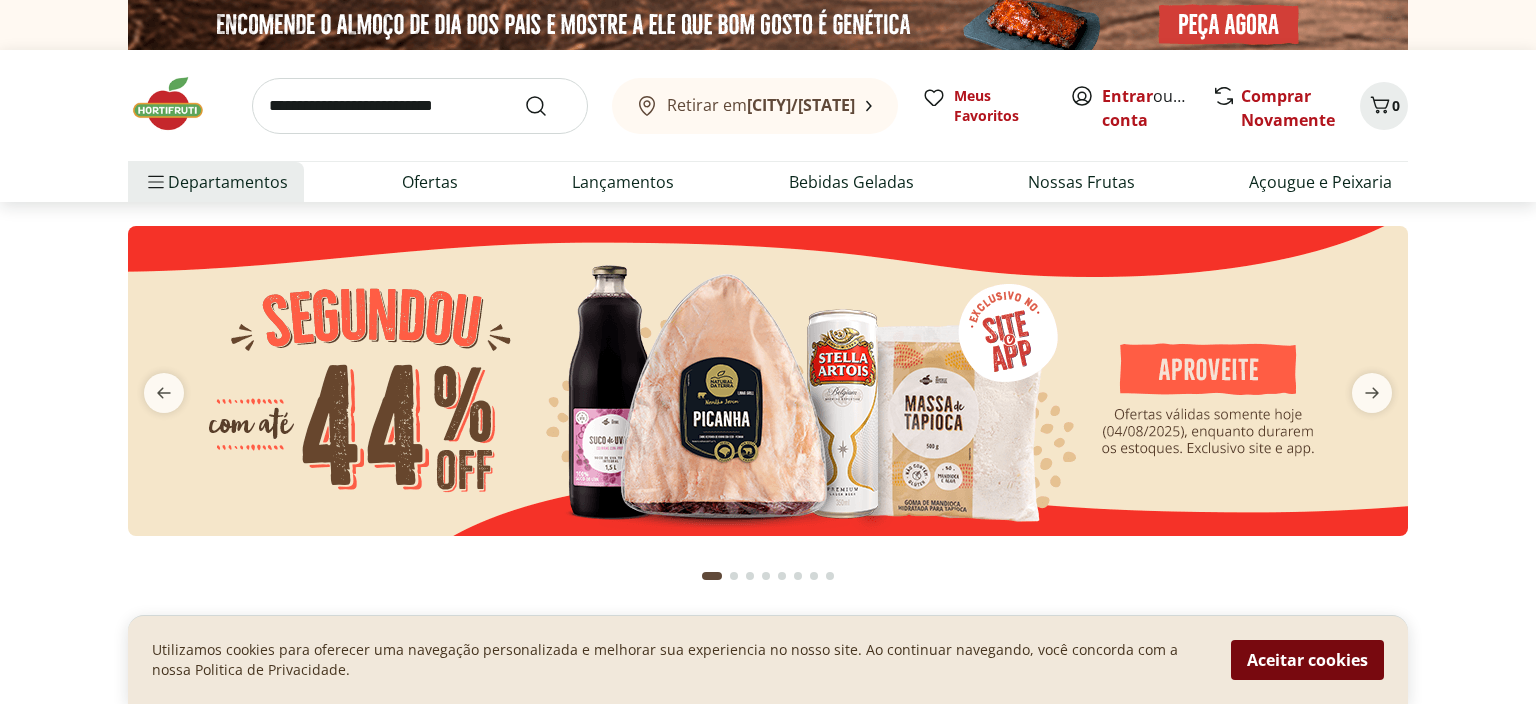 click on "Aceitar cookies" at bounding box center (1307, 660) 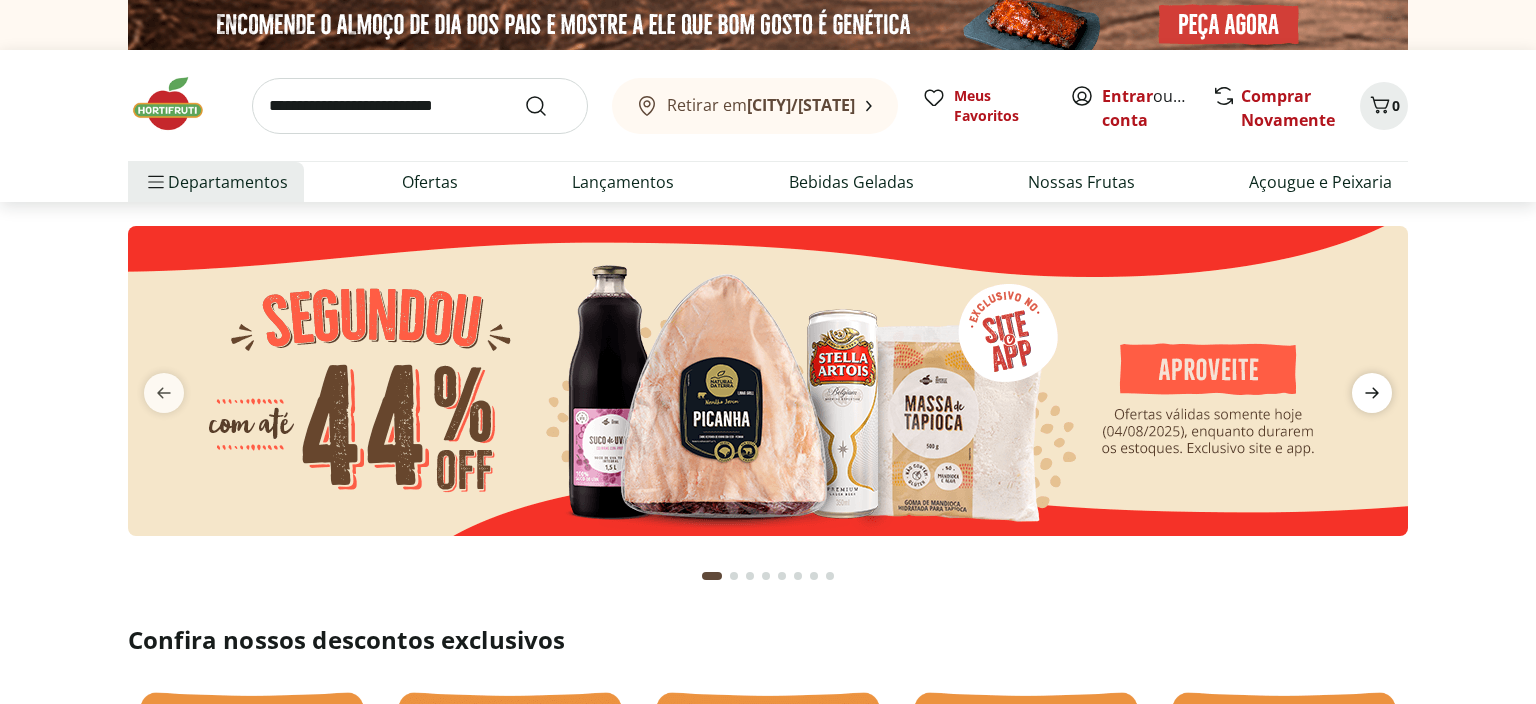 click 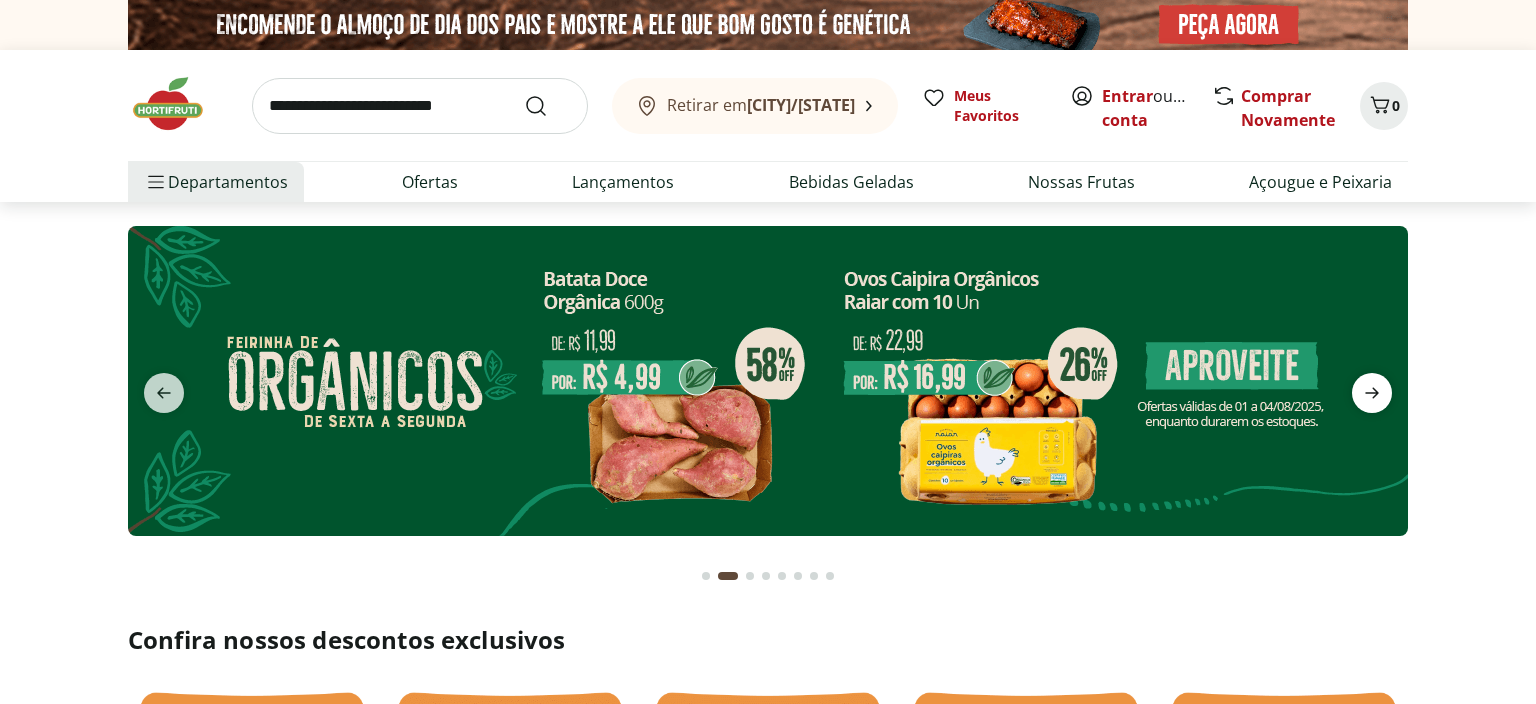 click 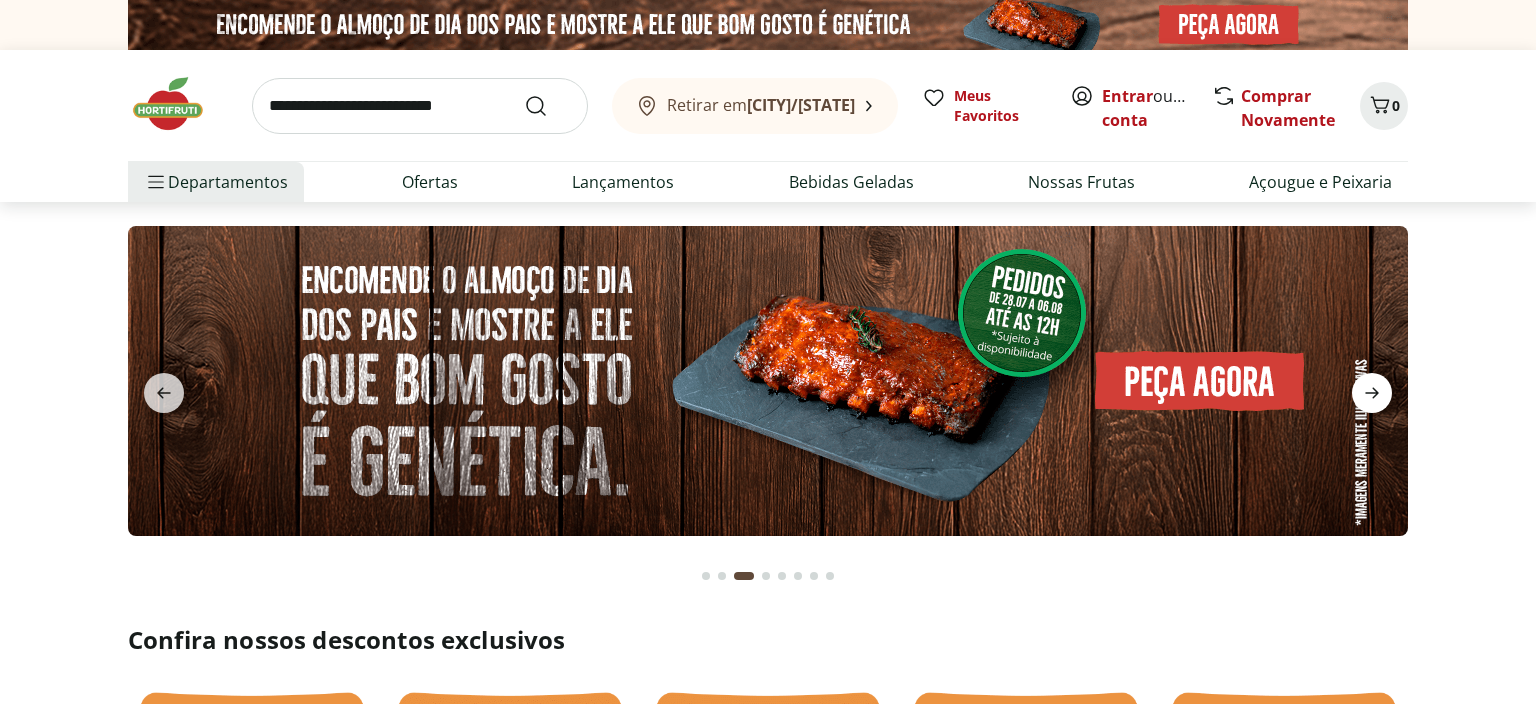 click 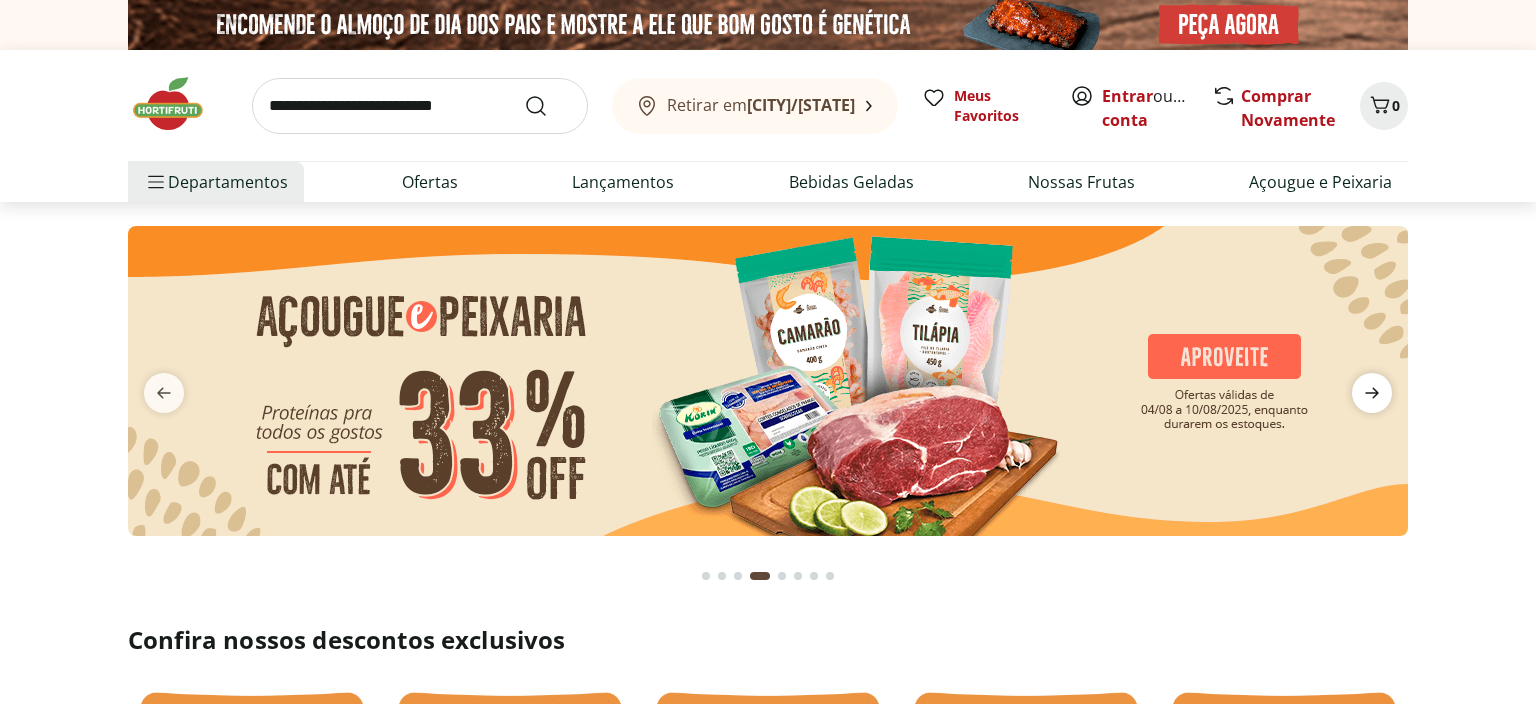 click 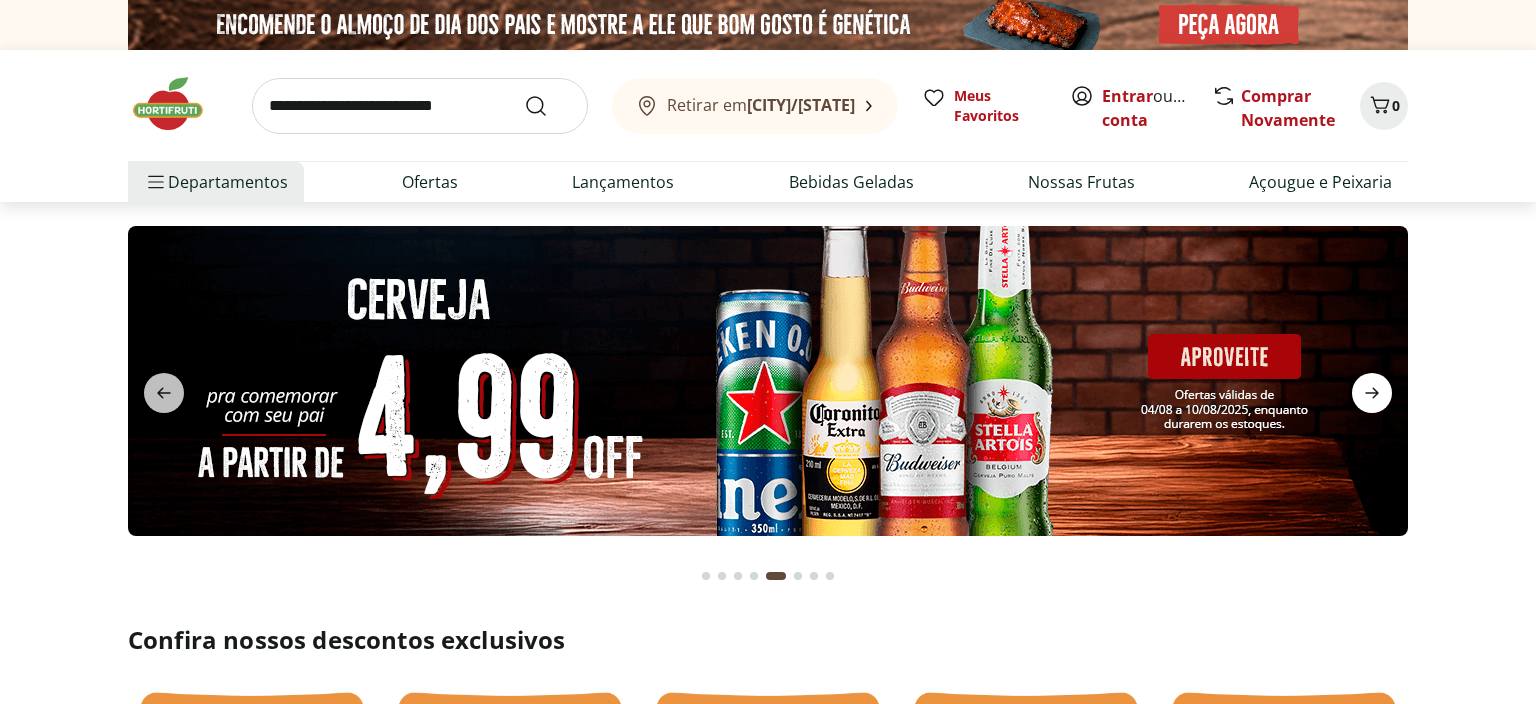 click 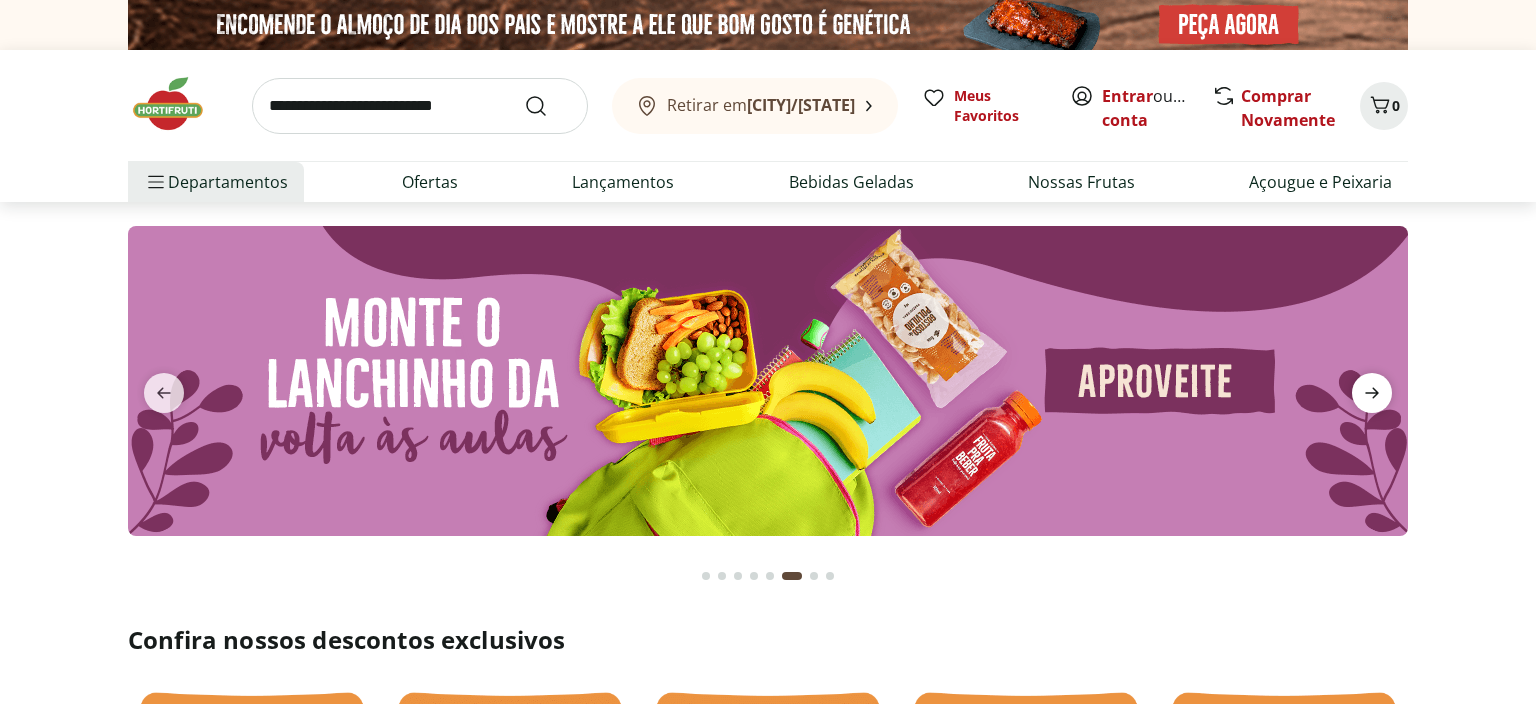 click 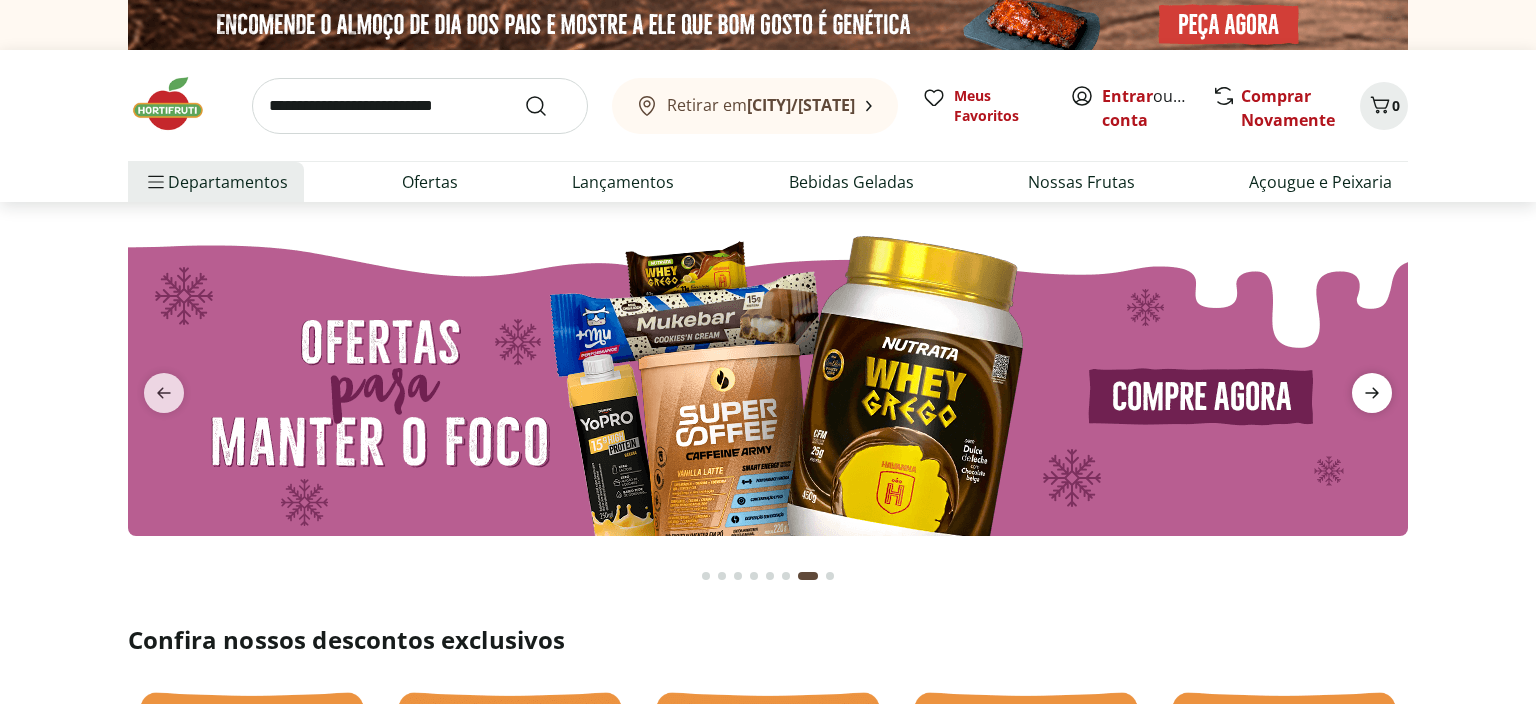 click 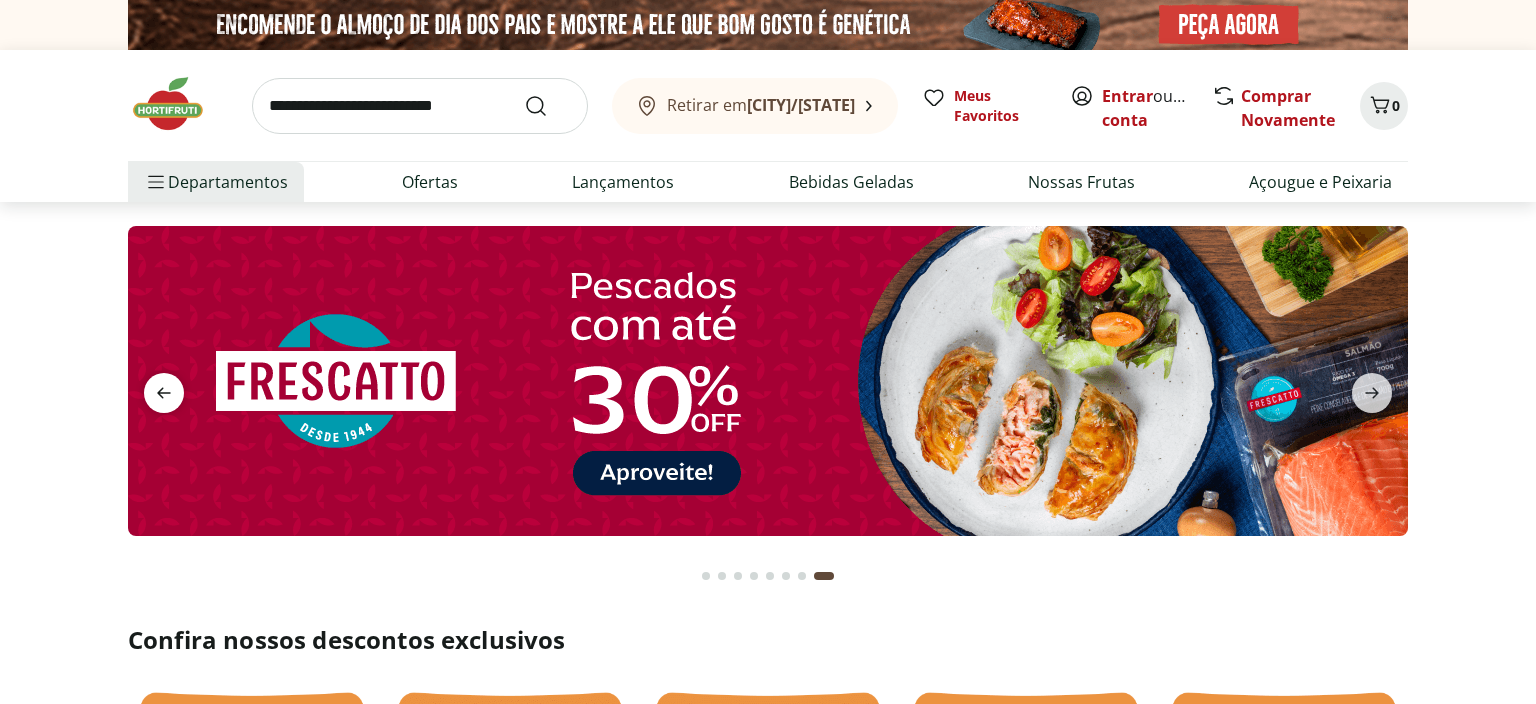 click 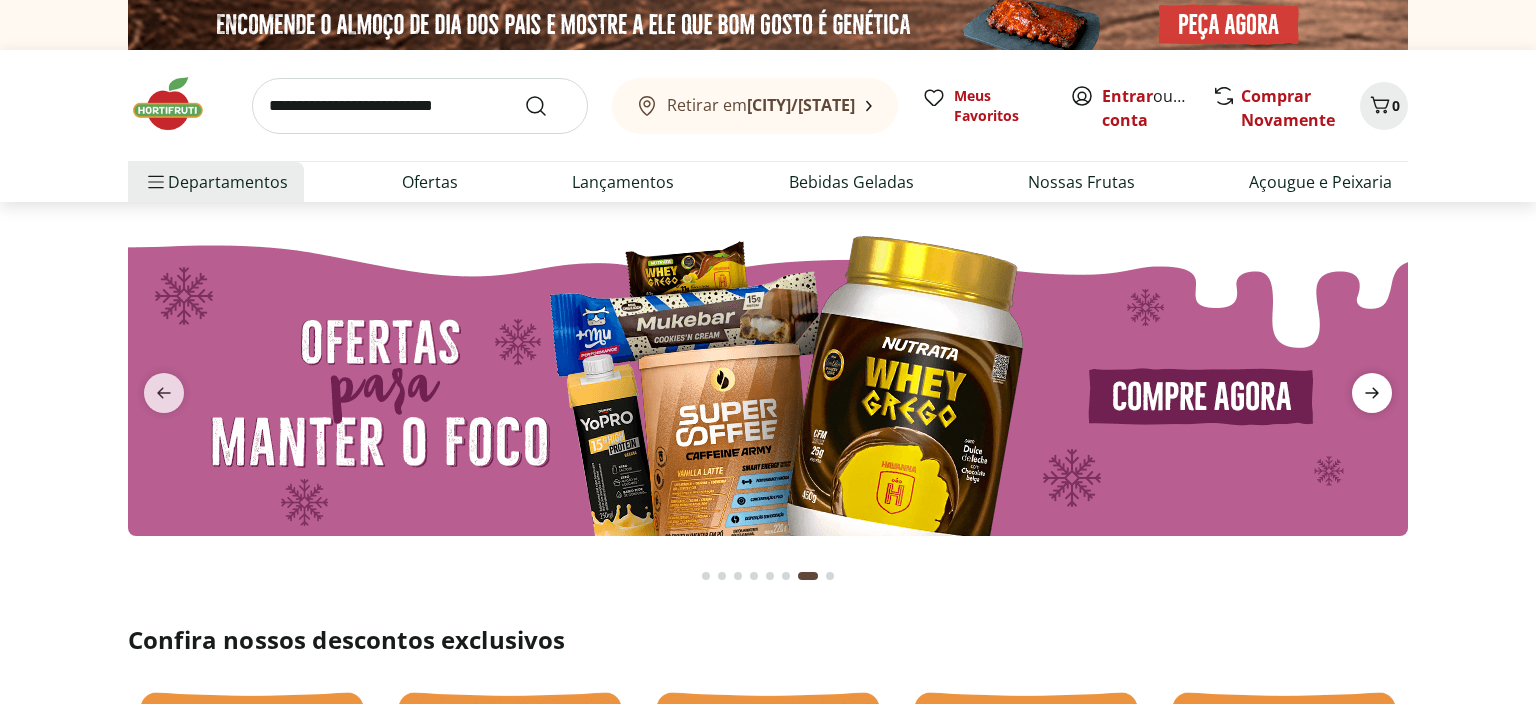 click 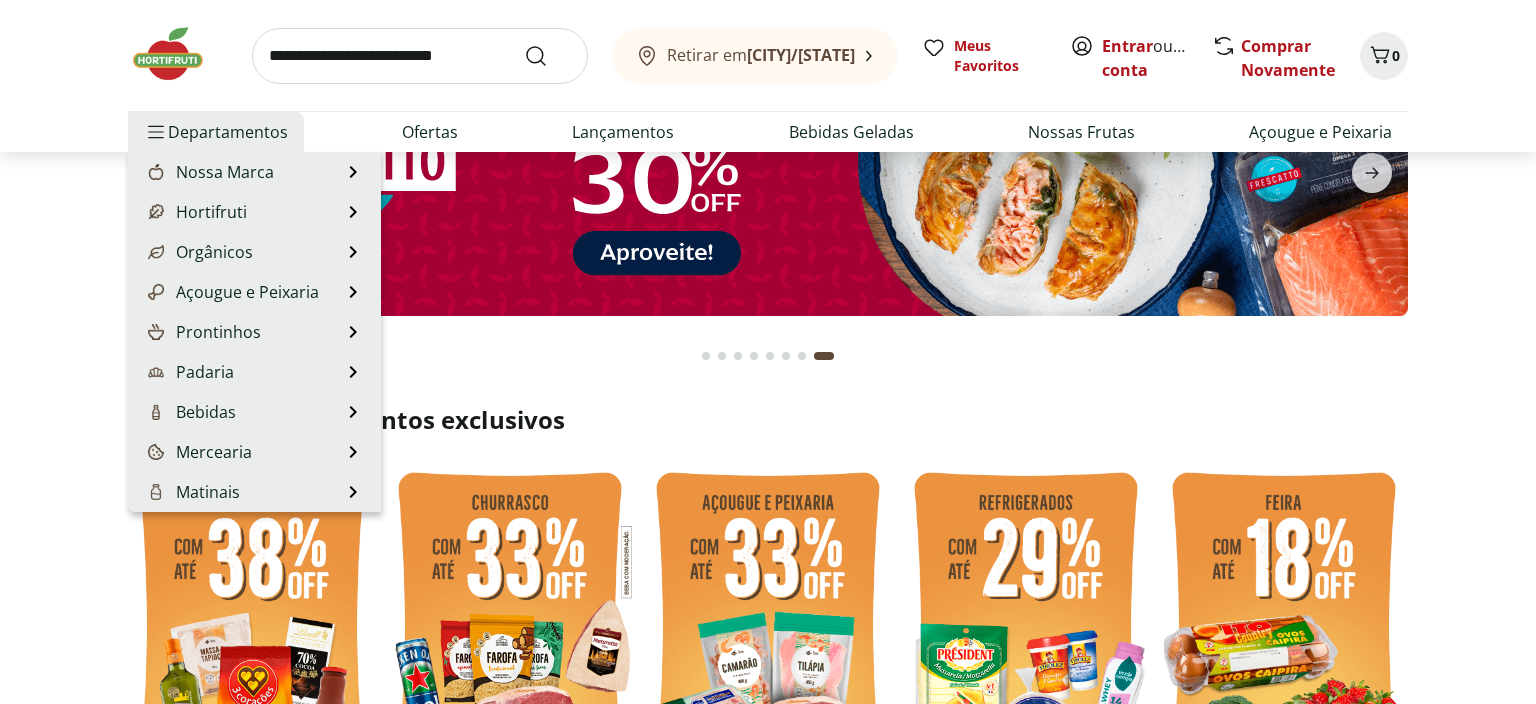 scroll, scrollTop: 105, scrollLeft: 0, axis: vertical 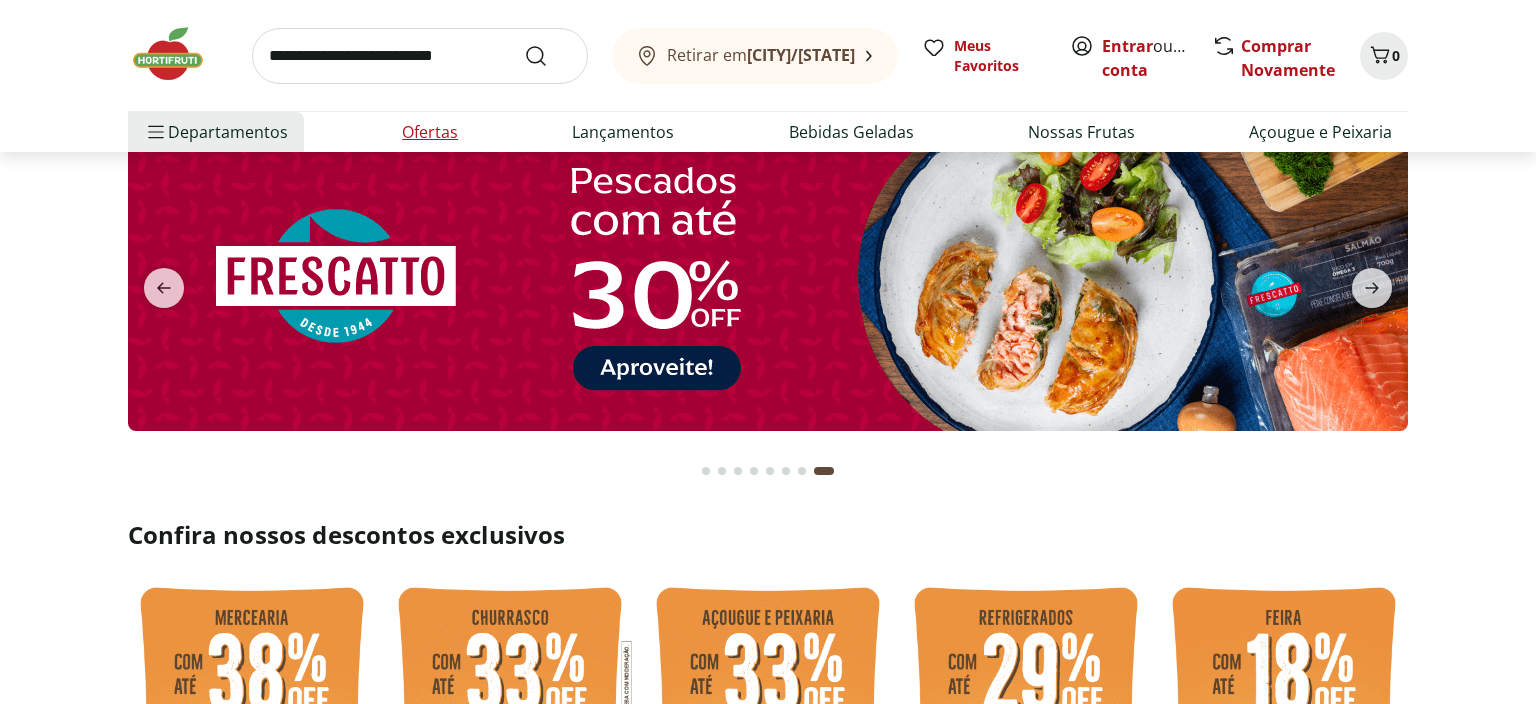click on "Ofertas" at bounding box center [430, 132] 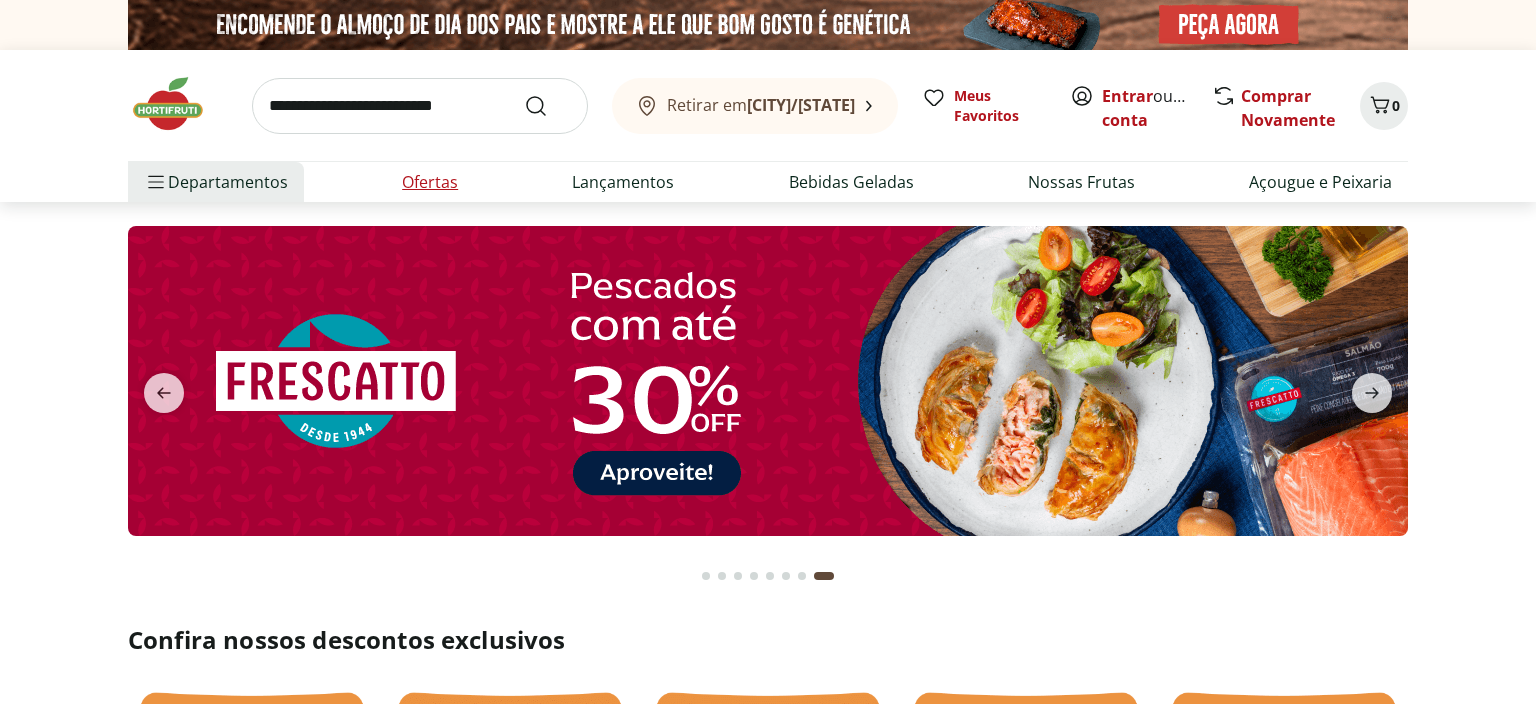 select on "**********" 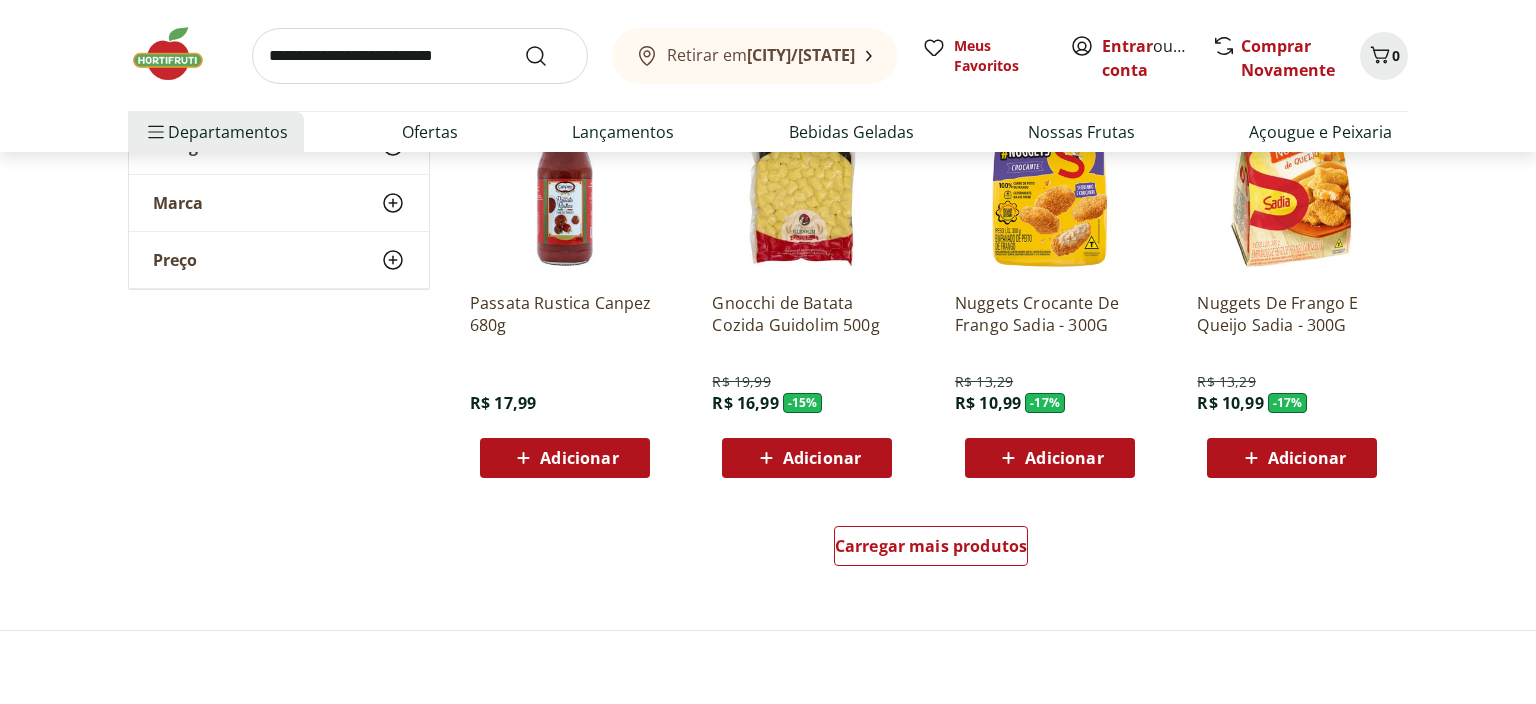scroll, scrollTop: 1161, scrollLeft: 0, axis: vertical 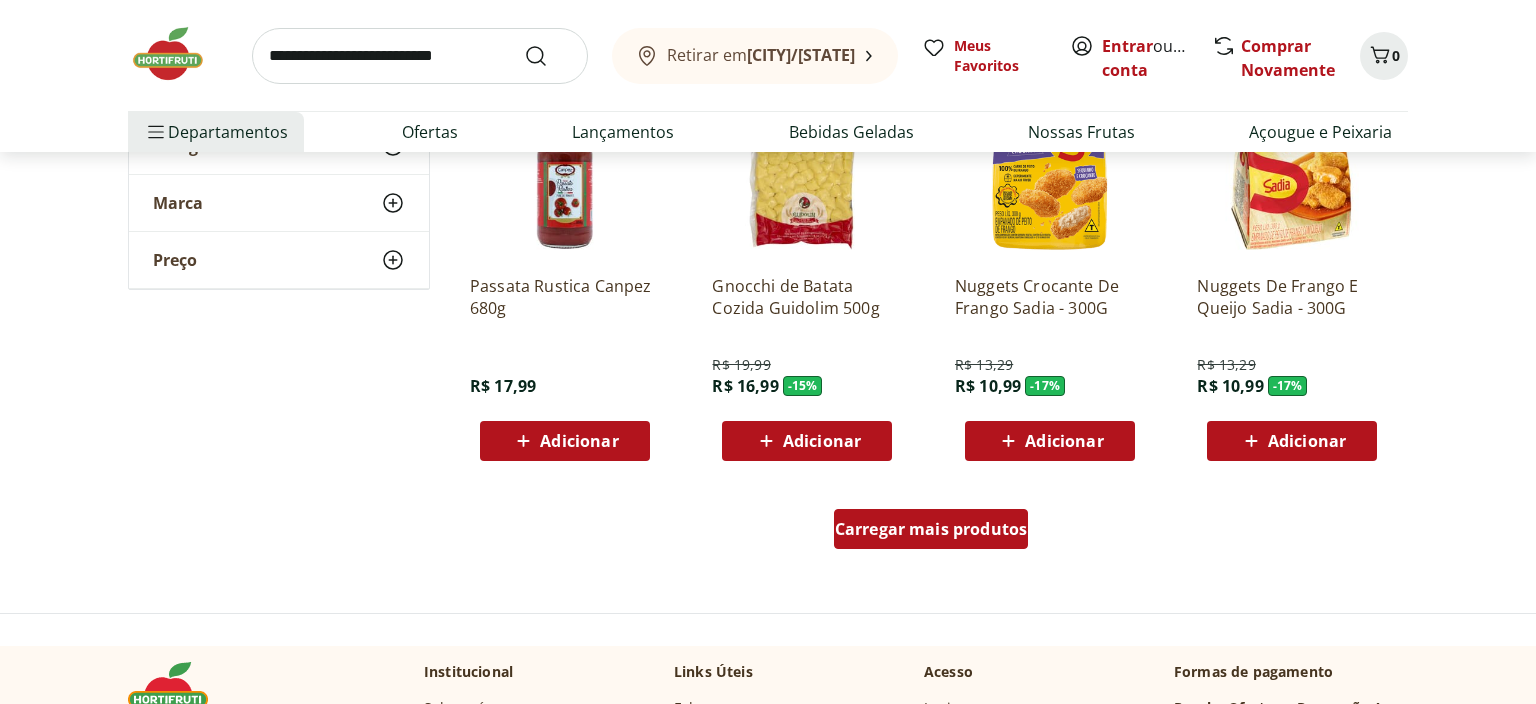 click on "Carregar mais produtos" at bounding box center [931, 529] 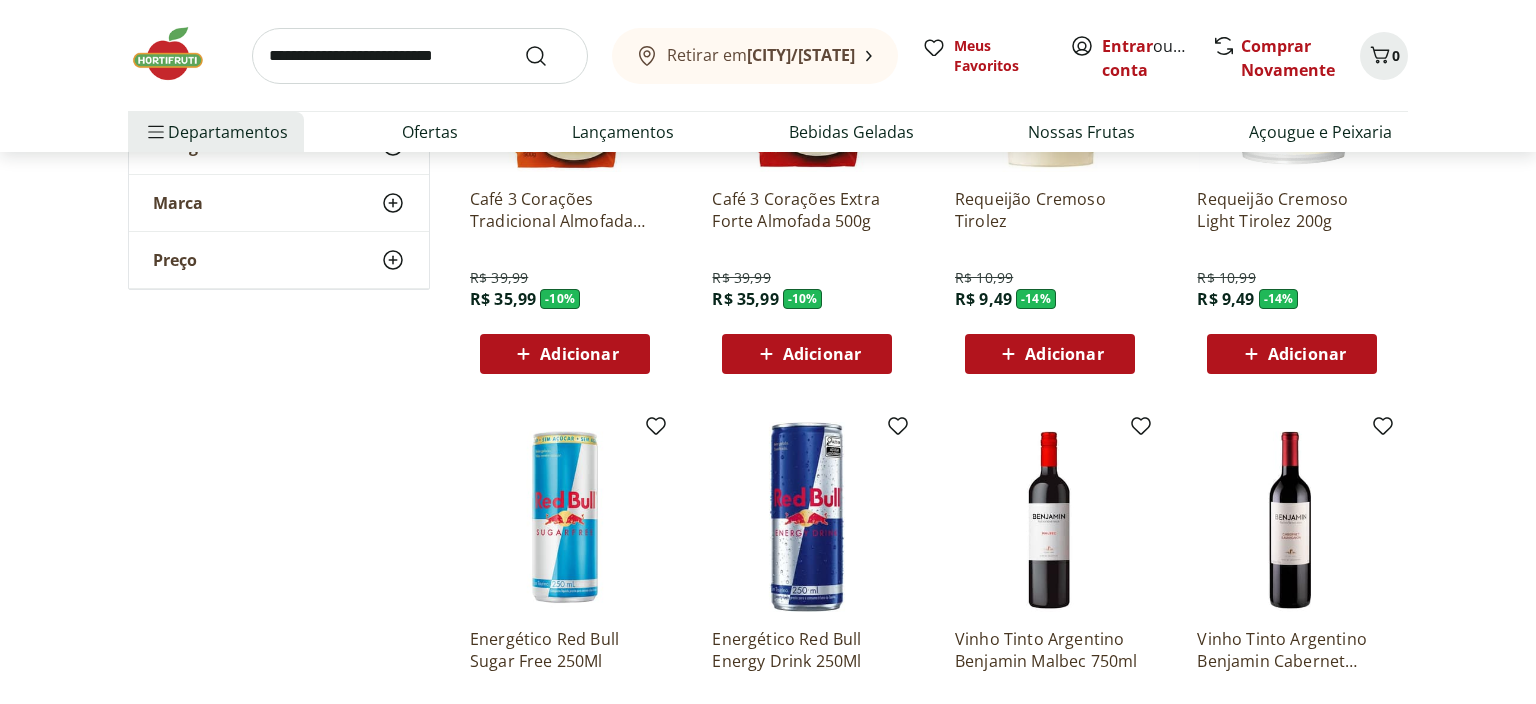 scroll, scrollTop: 2428, scrollLeft: 0, axis: vertical 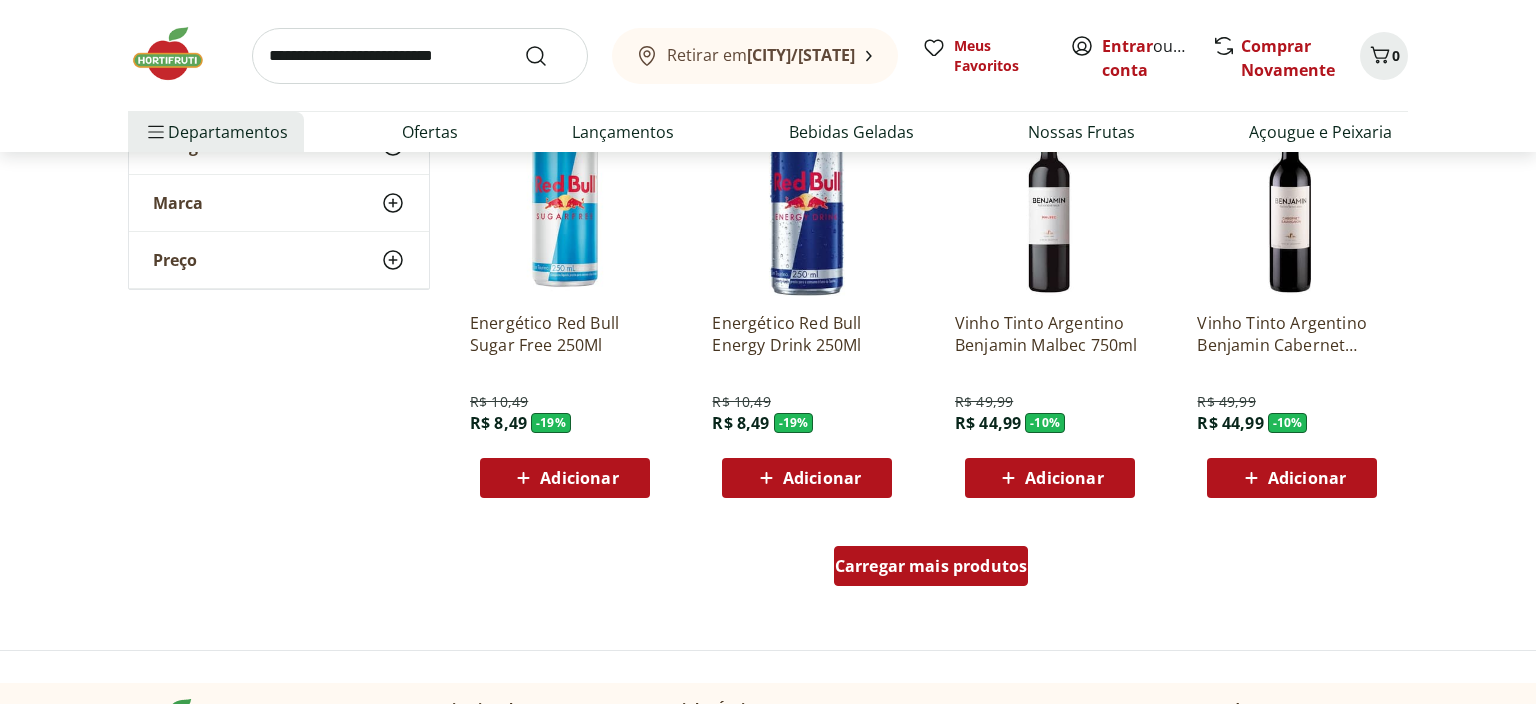 click on "Carregar mais produtos" at bounding box center (931, 566) 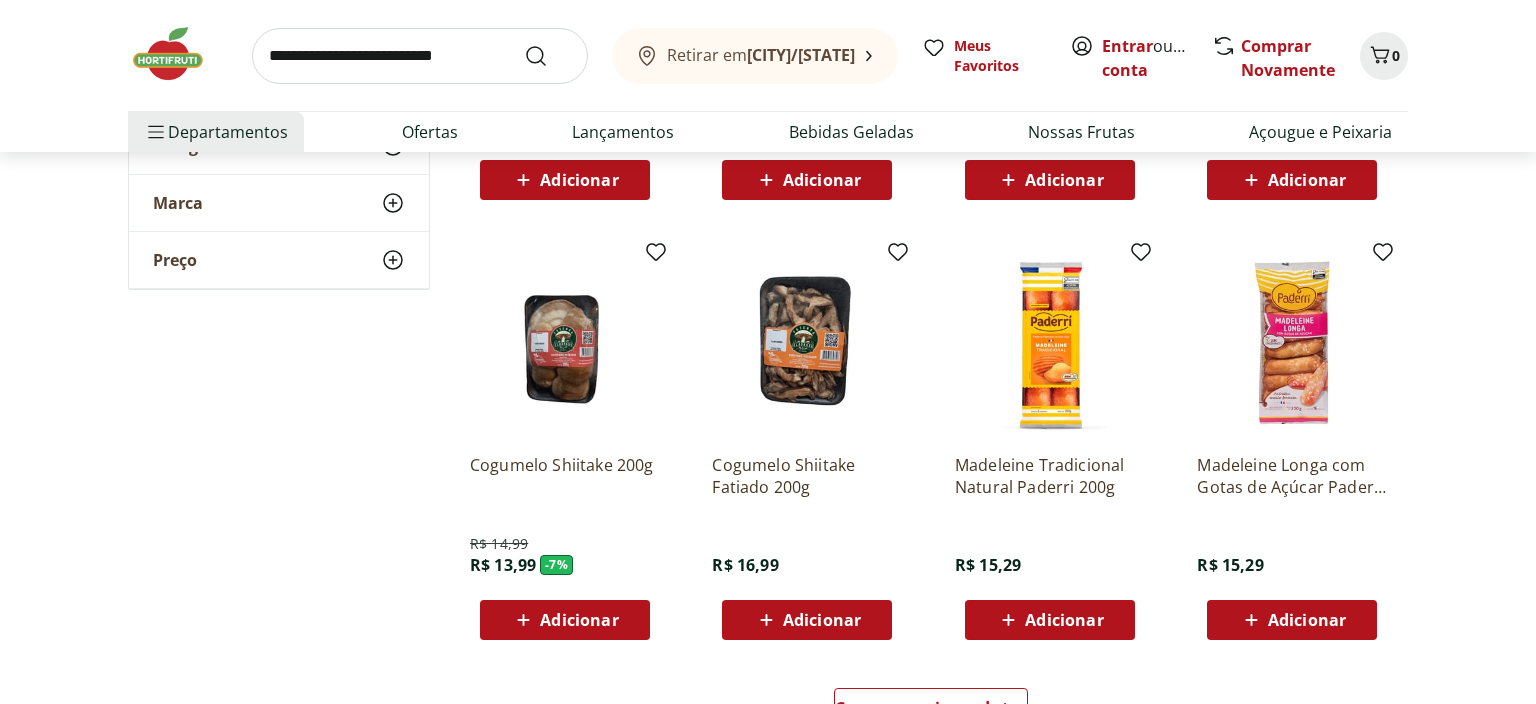 scroll, scrollTop: 3907, scrollLeft: 0, axis: vertical 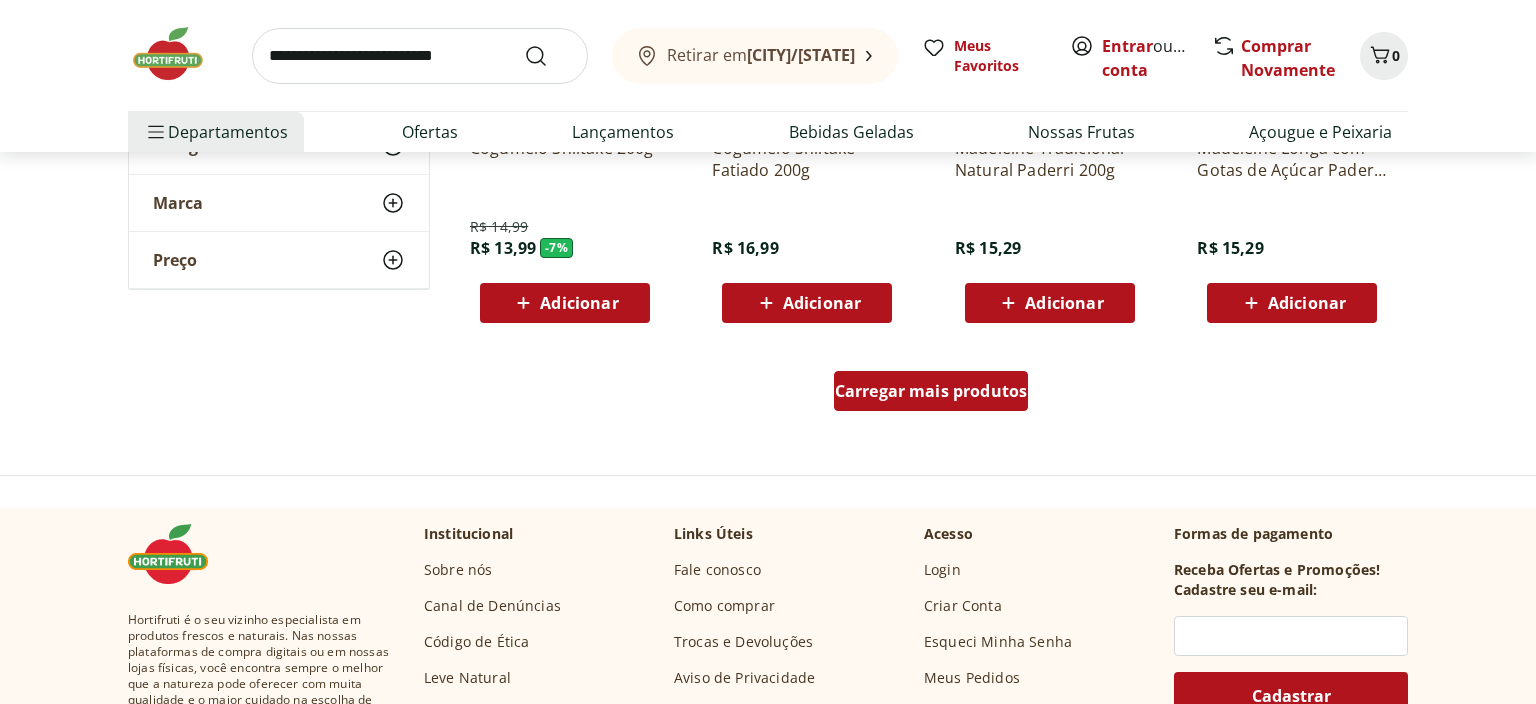 click on "Carregar mais produtos" at bounding box center [931, 391] 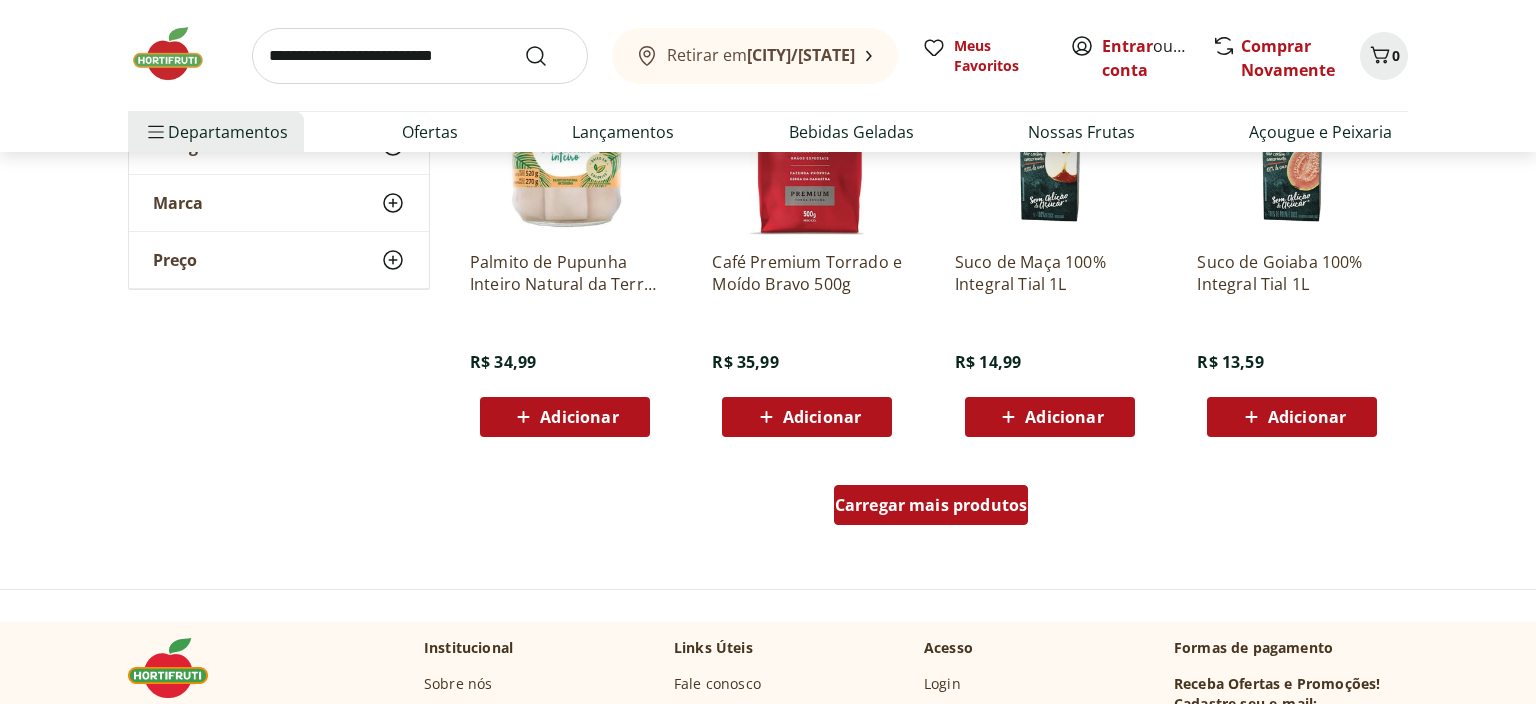 scroll, scrollTop: 5280, scrollLeft: 0, axis: vertical 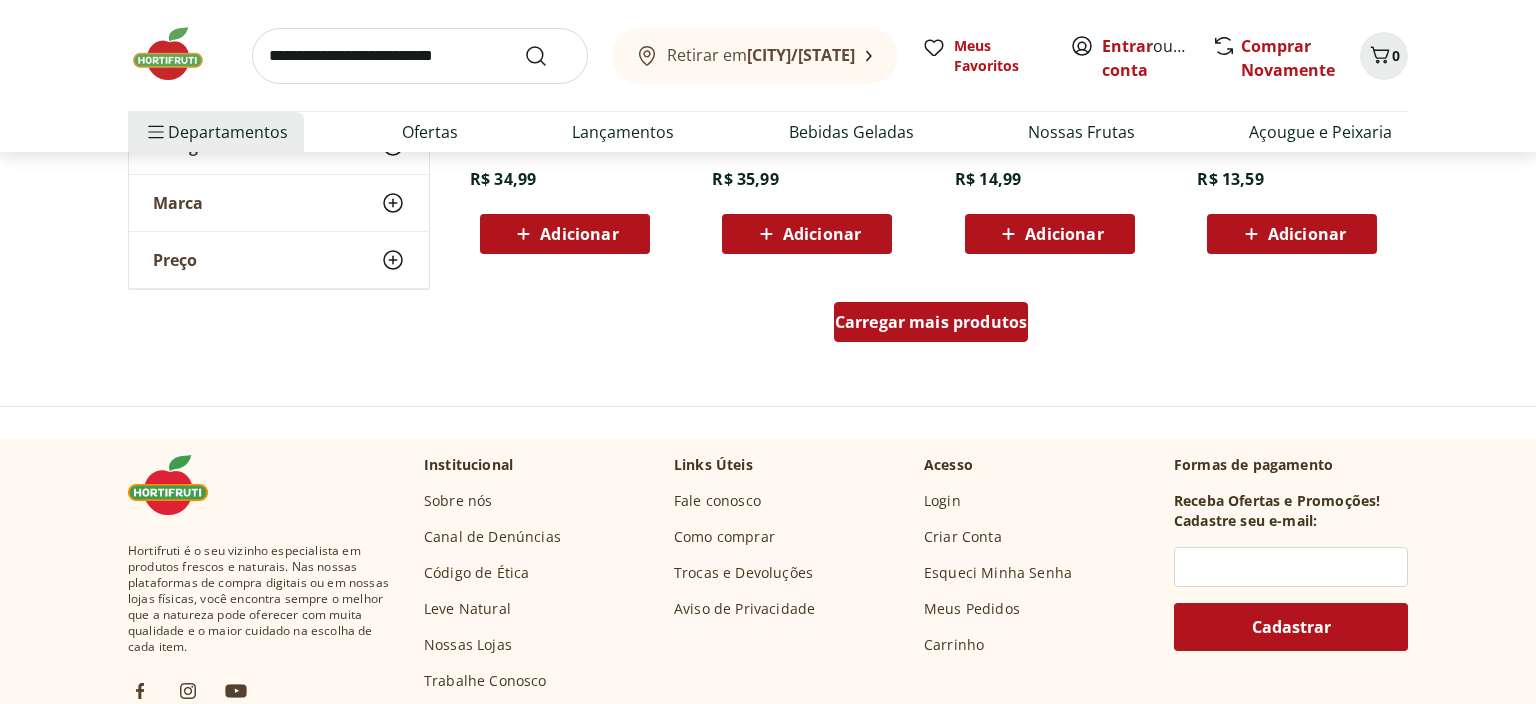 click on "Carregar mais produtos" at bounding box center (931, 322) 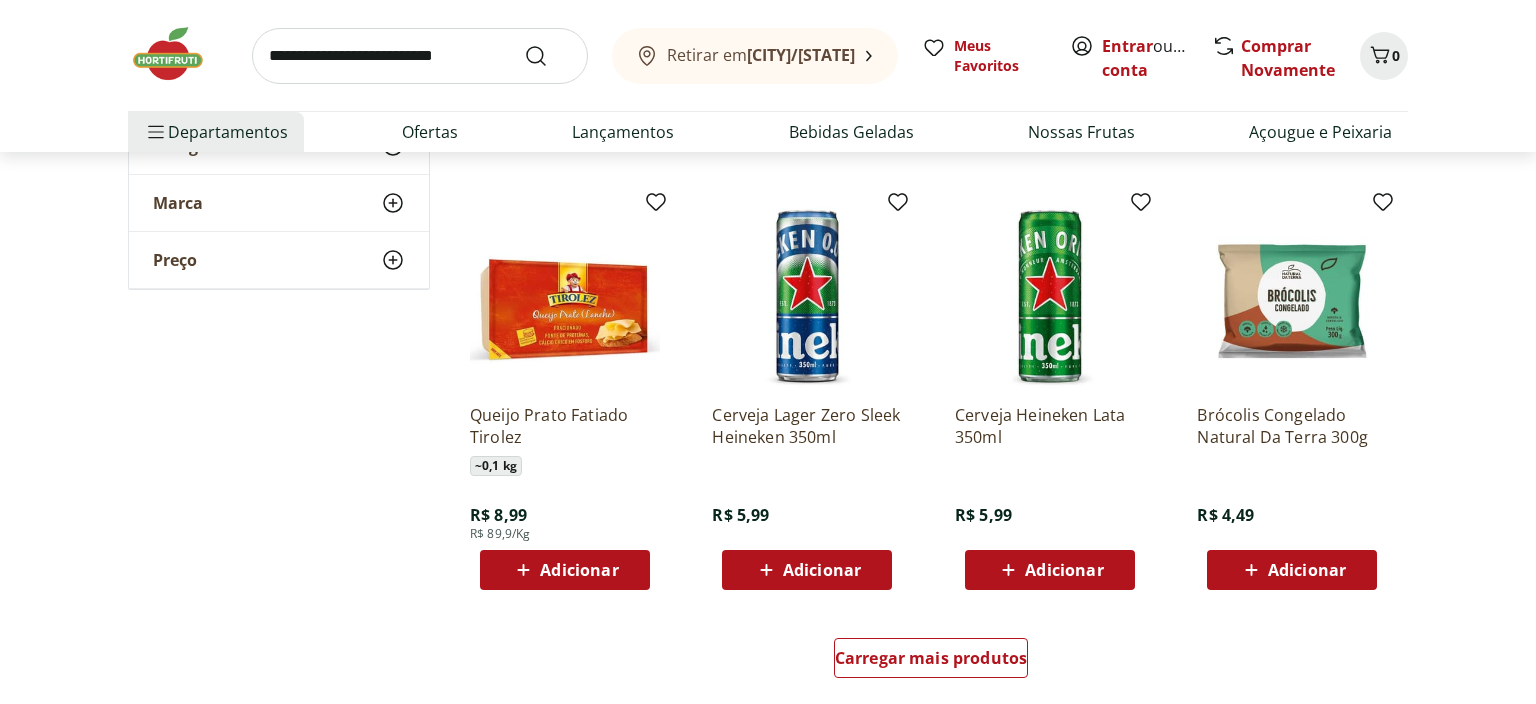 scroll, scrollTop: 6336, scrollLeft: 0, axis: vertical 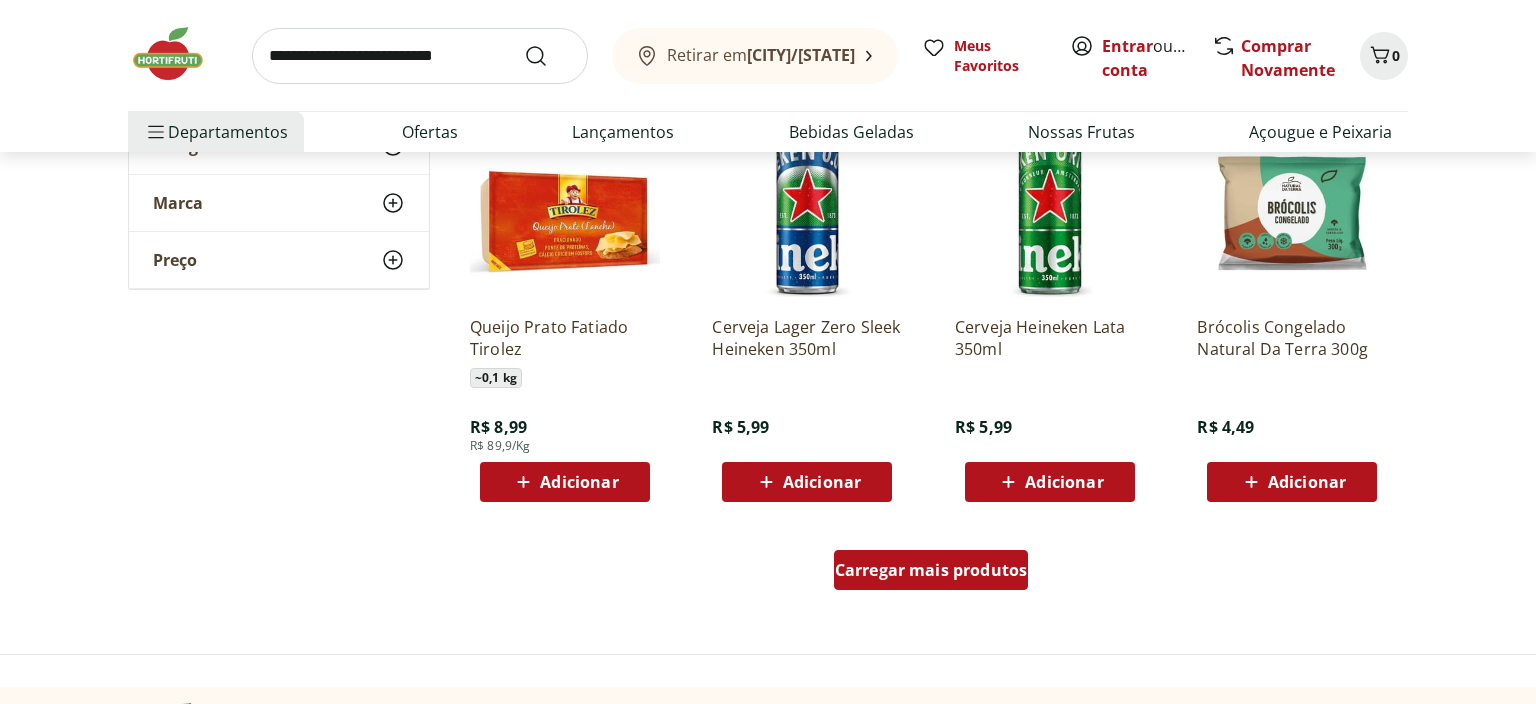 click on "Carregar mais produtos" at bounding box center [931, 570] 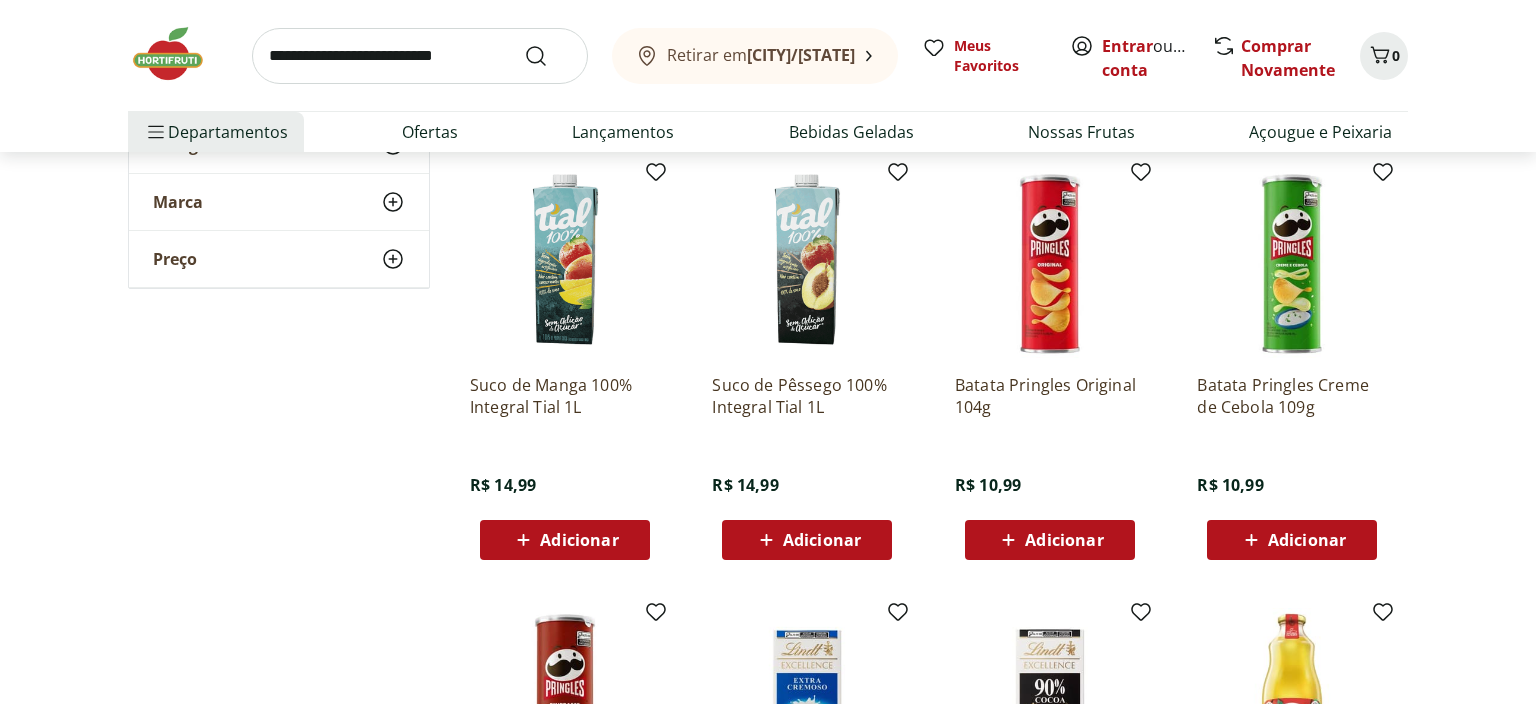 scroll, scrollTop: 5385, scrollLeft: 0, axis: vertical 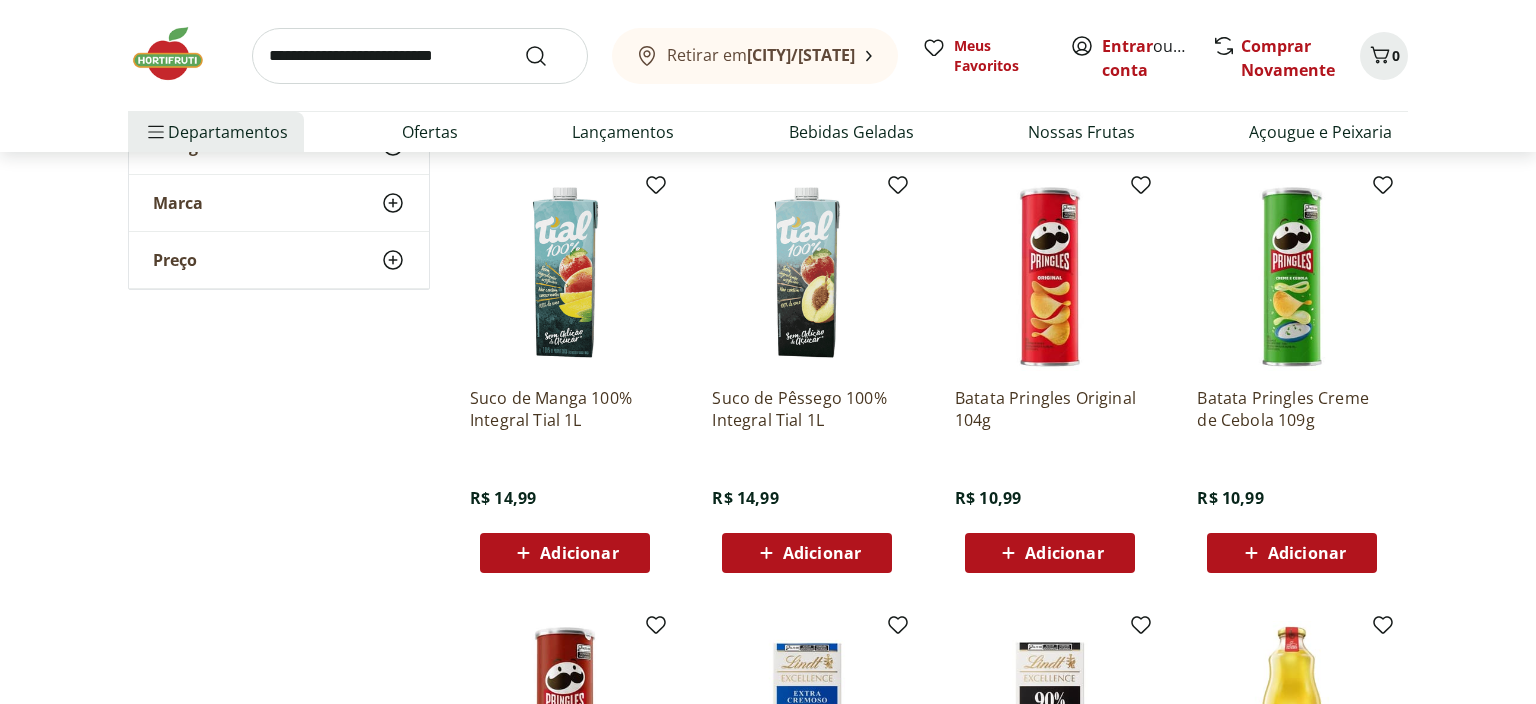 click at bounding box center [178, 54] 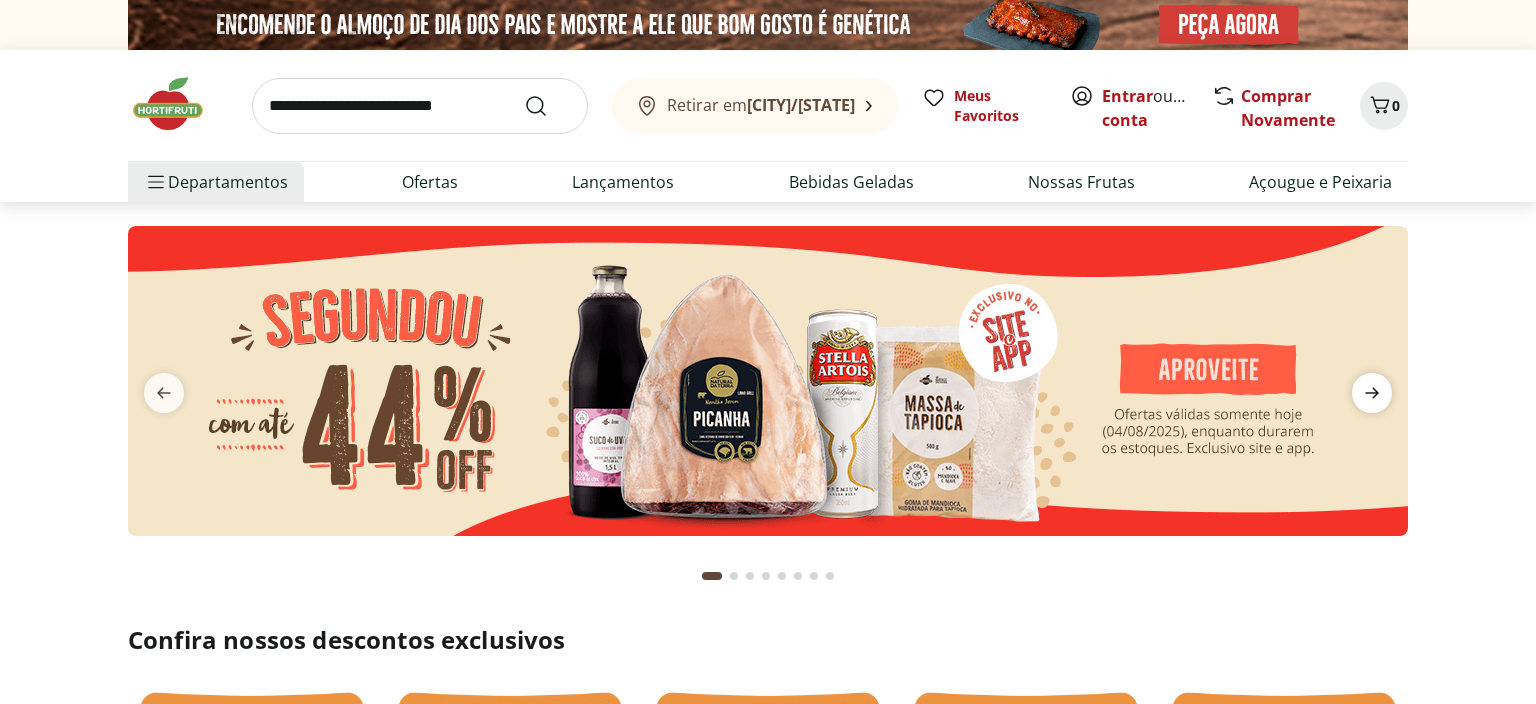 click 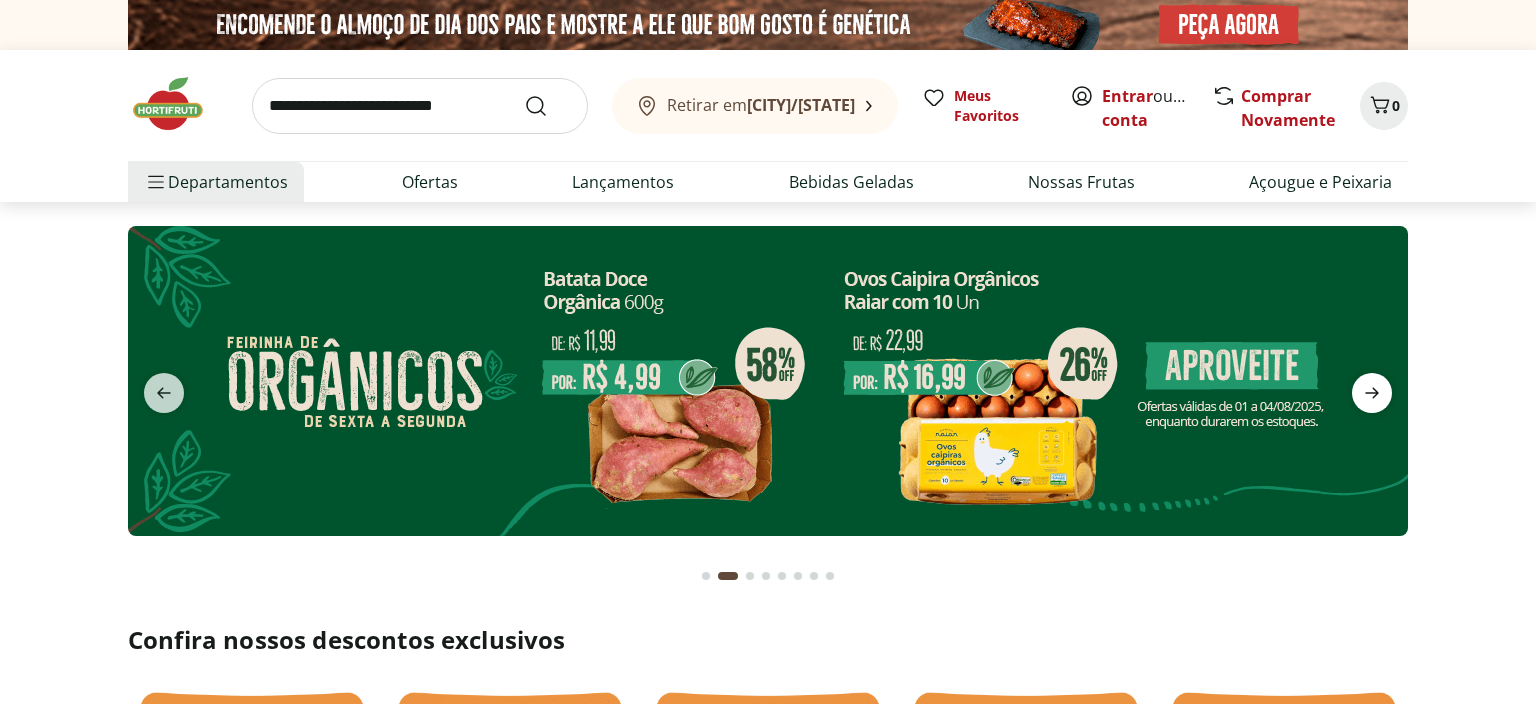 click 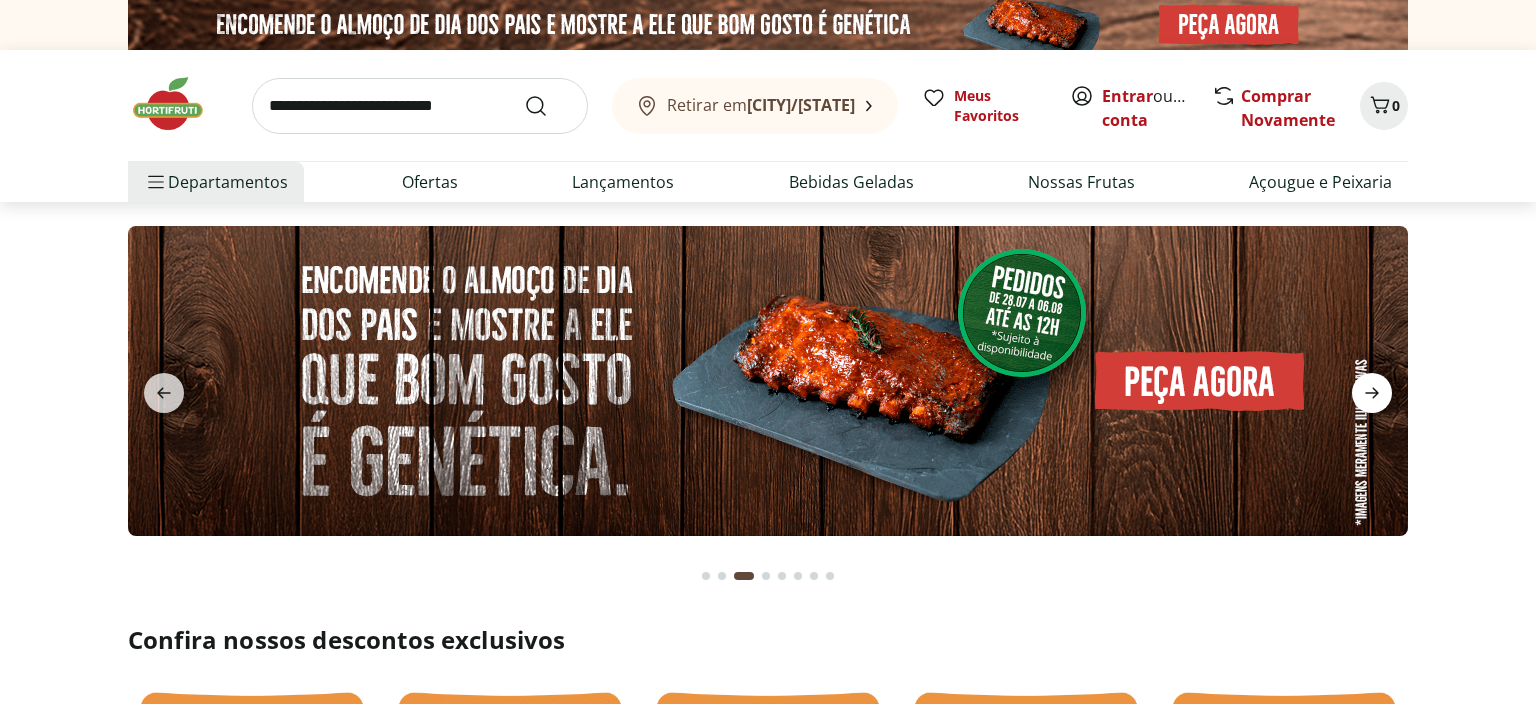 click 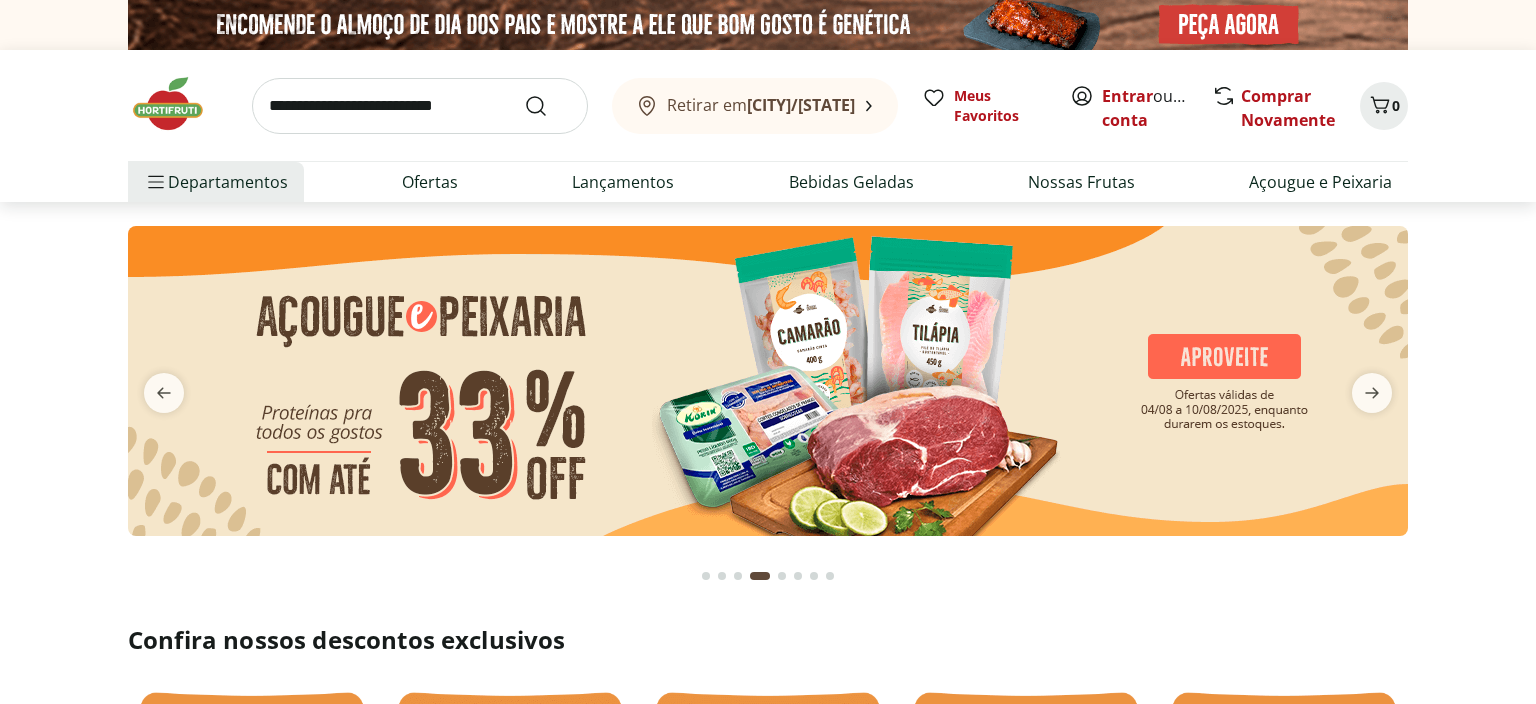 click at bounding box center [768, 381] 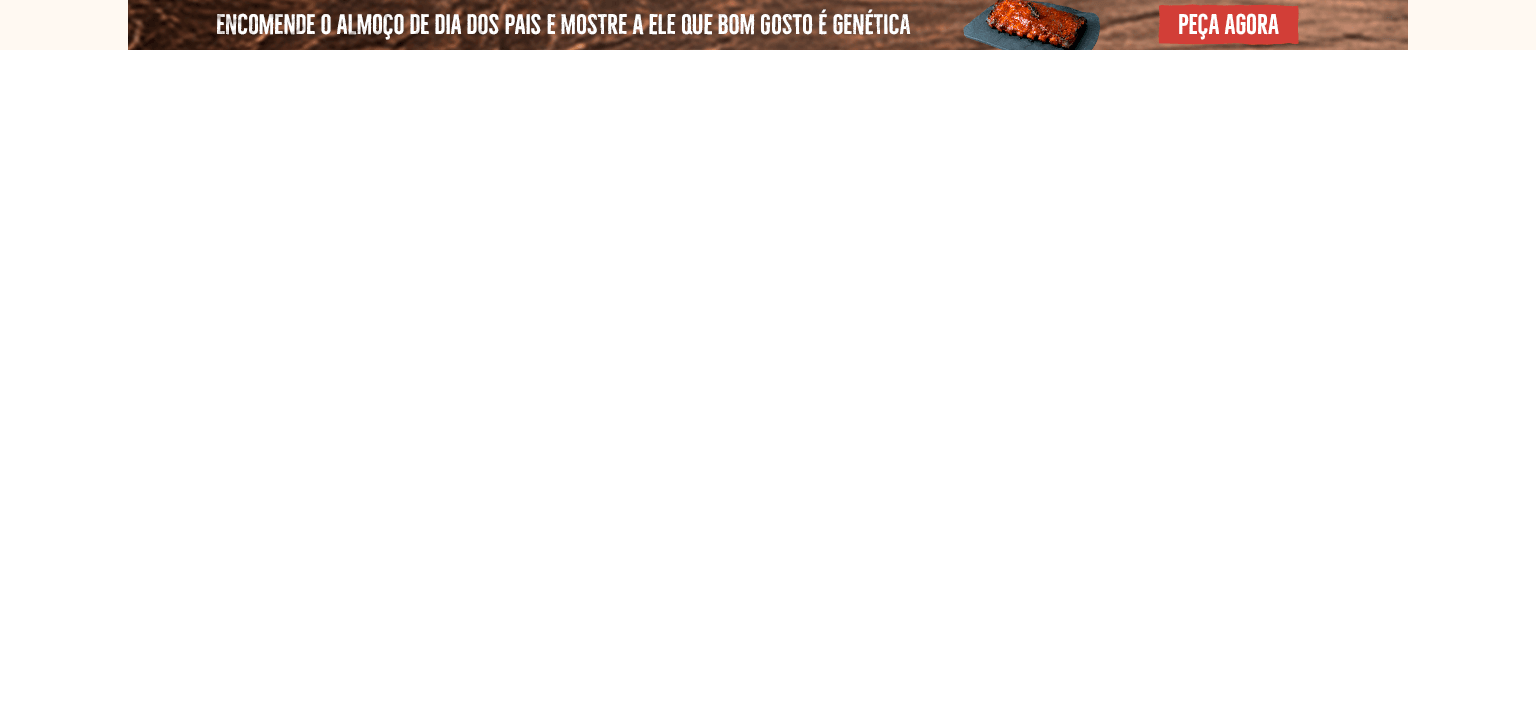 select on "**********" 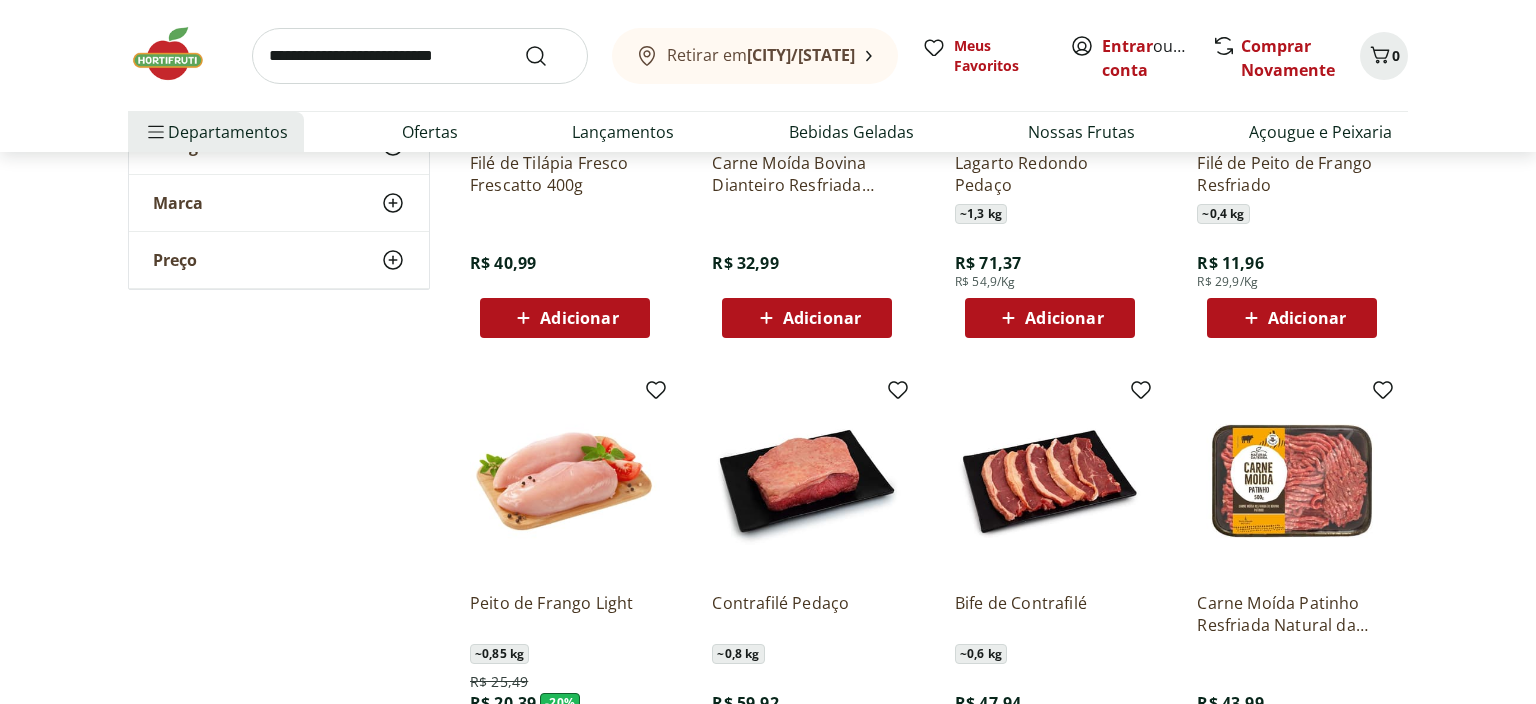 scroll, scrollTop: 1161, scrollLeft: 0, axis: vertical 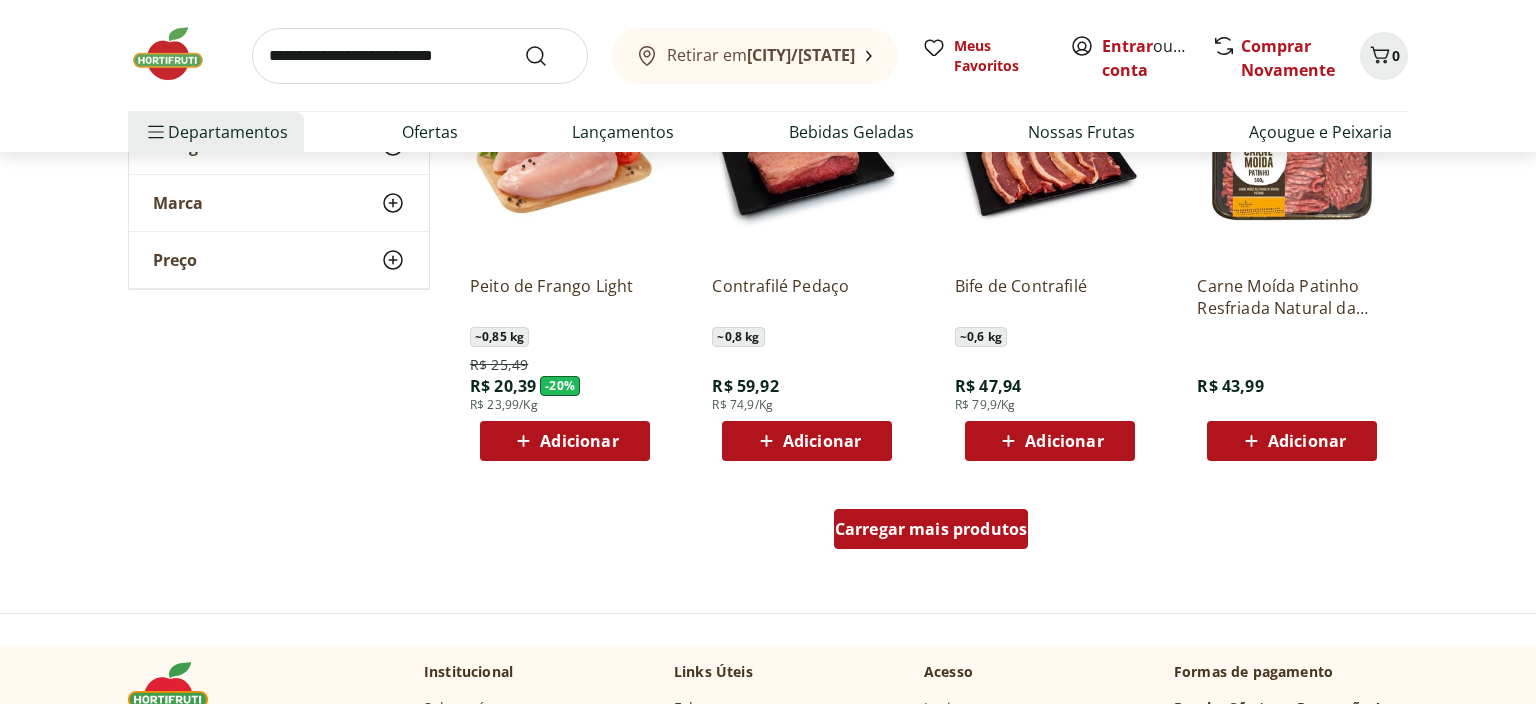 click on "Carregar mais produtos" at bounding box center [931, 529] 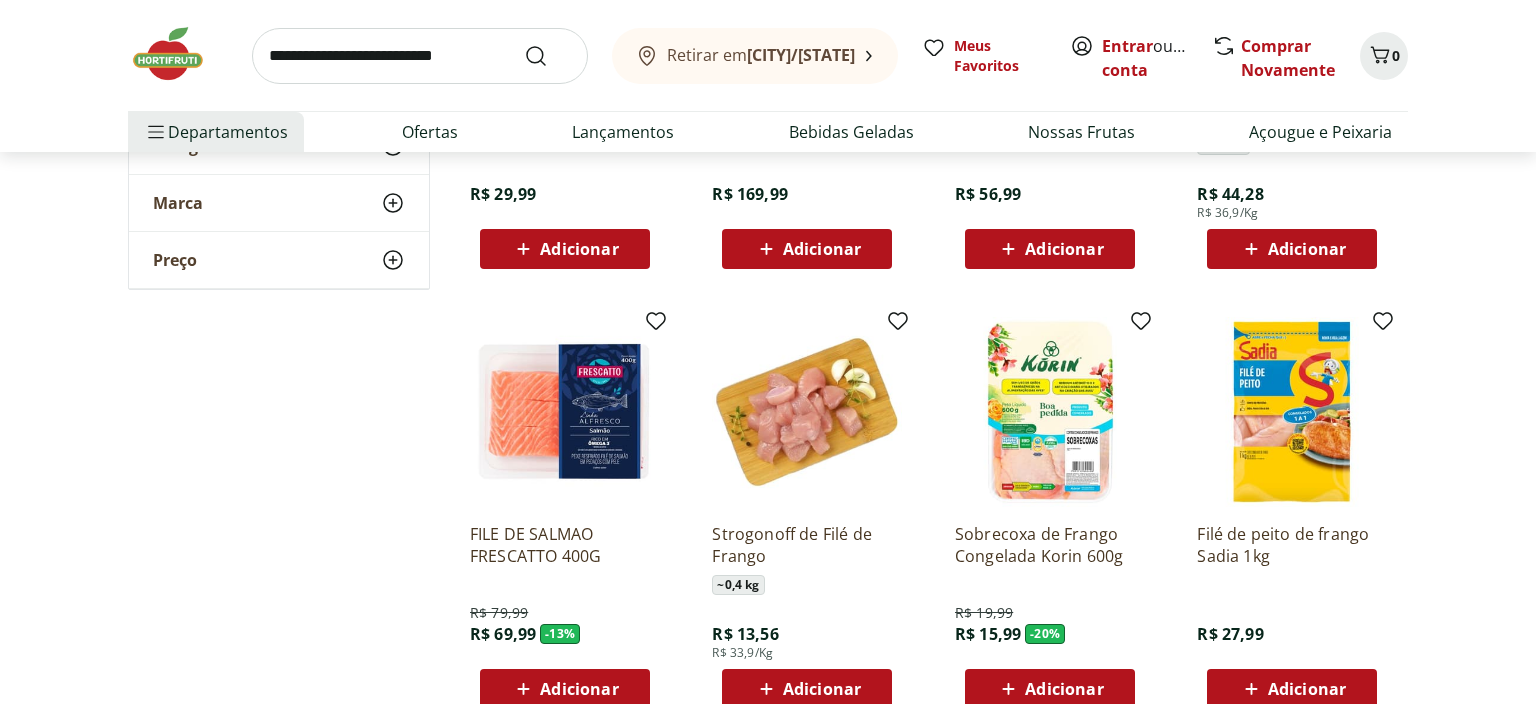 scroll, scrollTop: 2428, scrollLeft: 0, axis: vertical 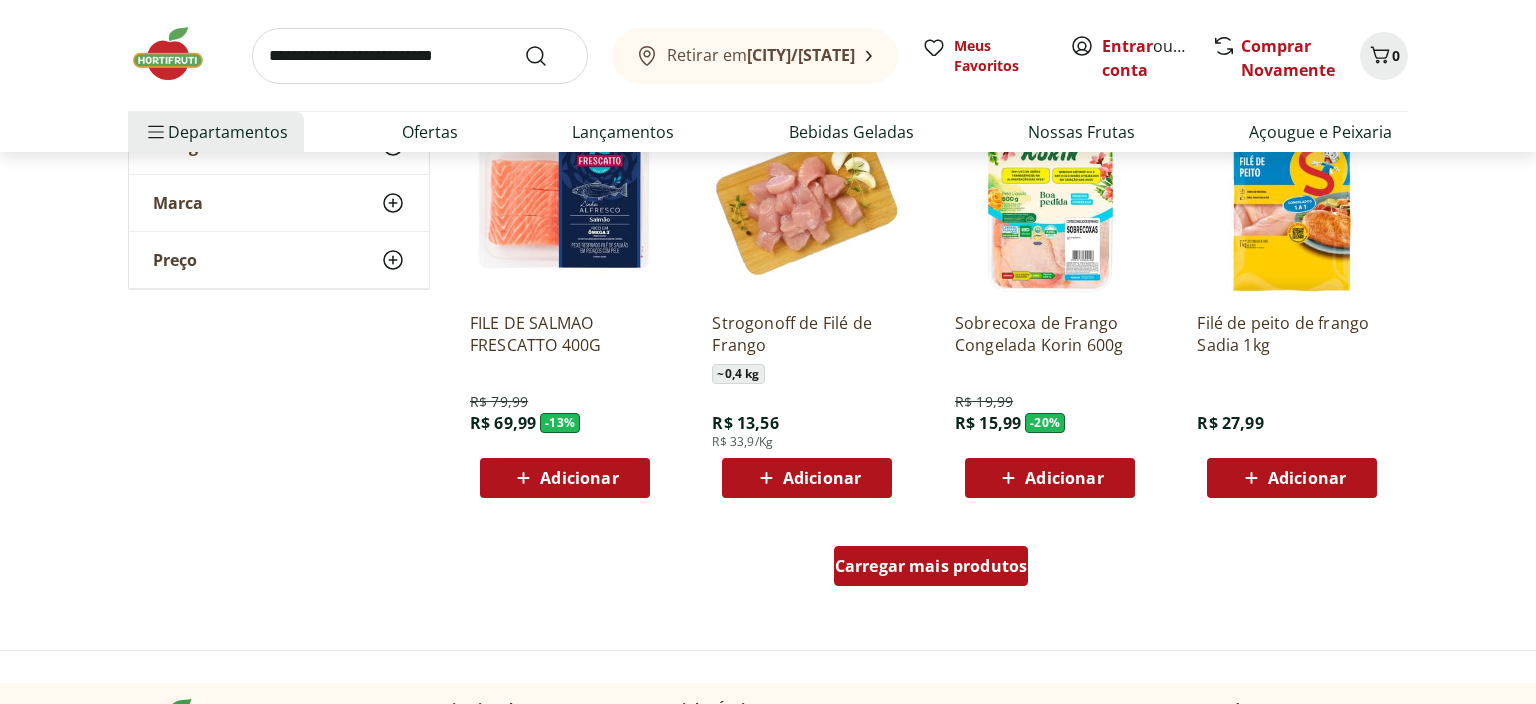 click on "Carregar mais produtos" at bounding box center [931, 566] 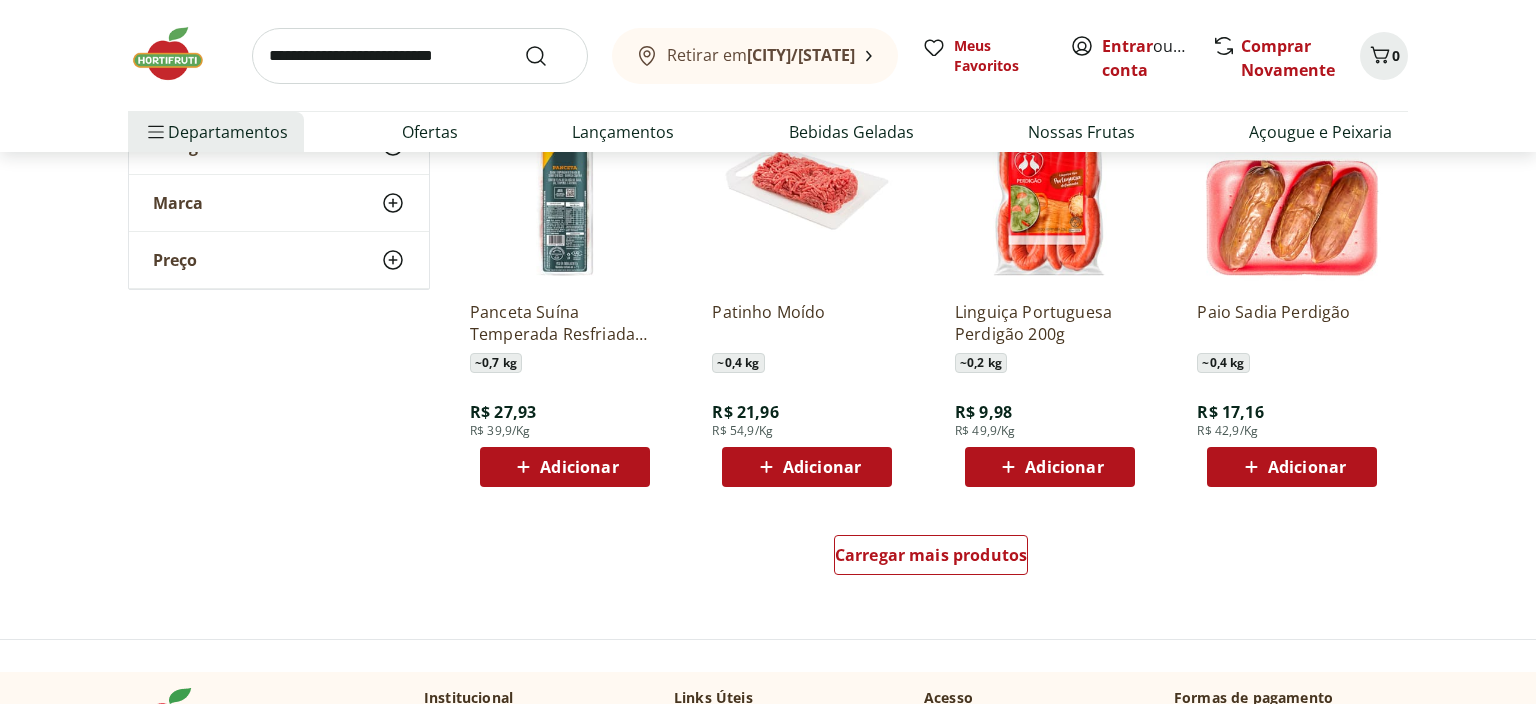 scroll, scrollTop: 3801, scrollLeft: 0, axis: vertical 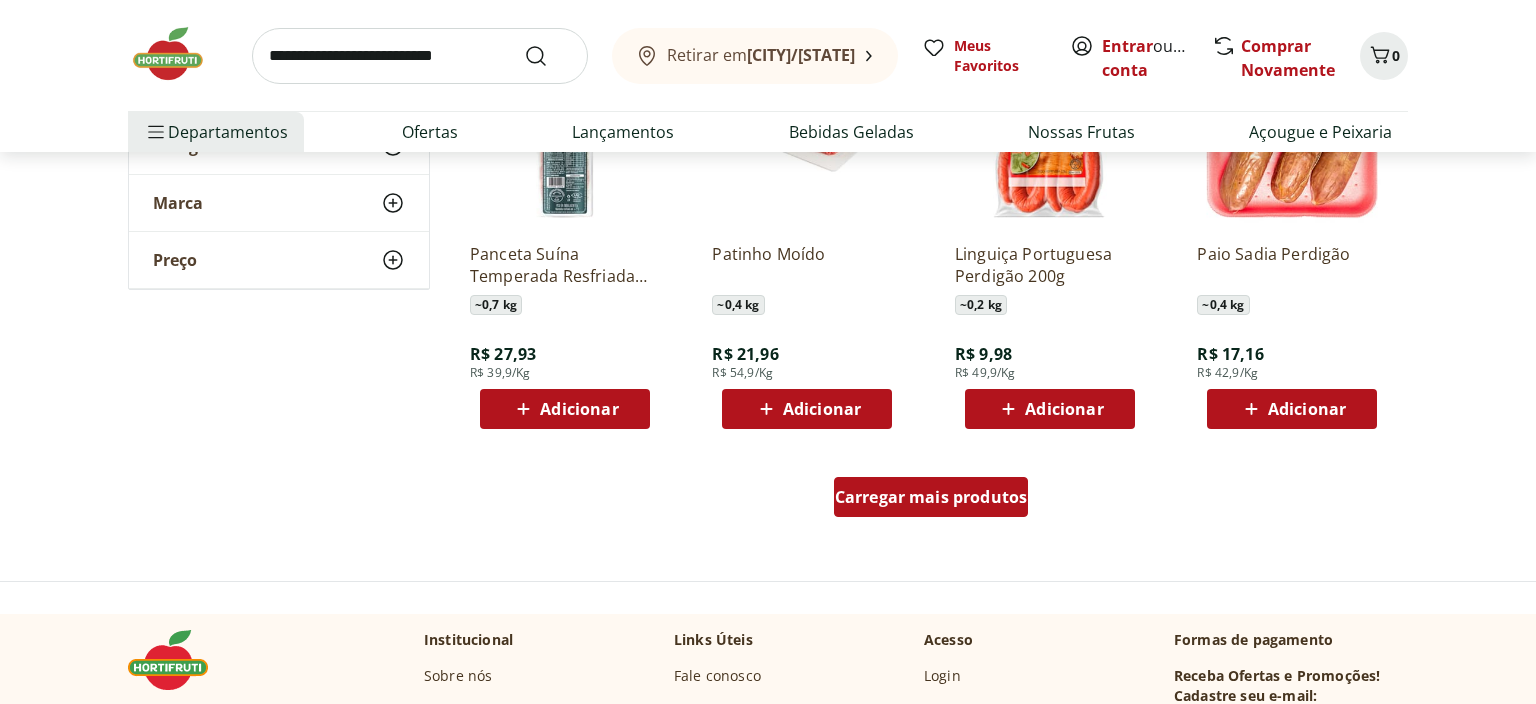 click on "Carregar mais produtos" at bounding box center [931, 497] 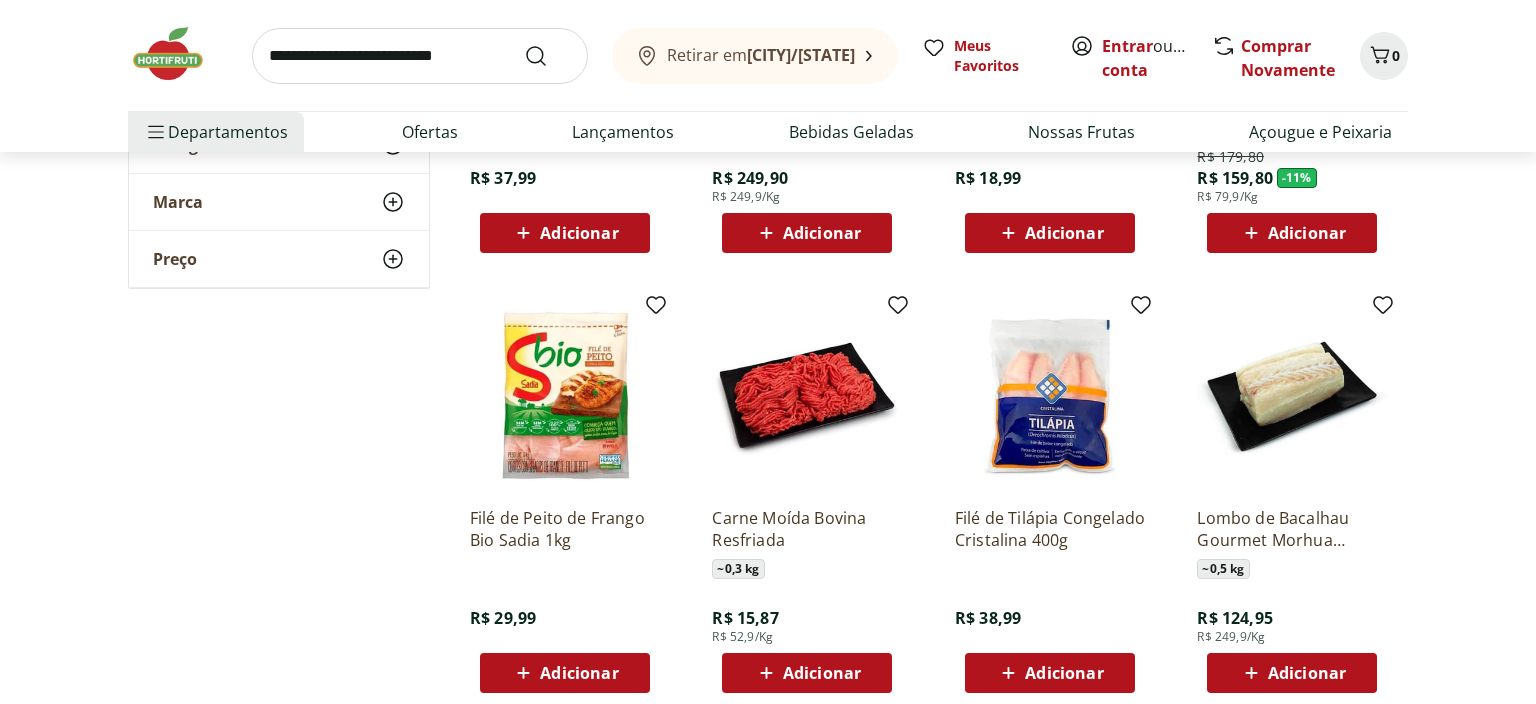 scroll, scrollTop: 4963, scrollLeft: 0, axis: vertical 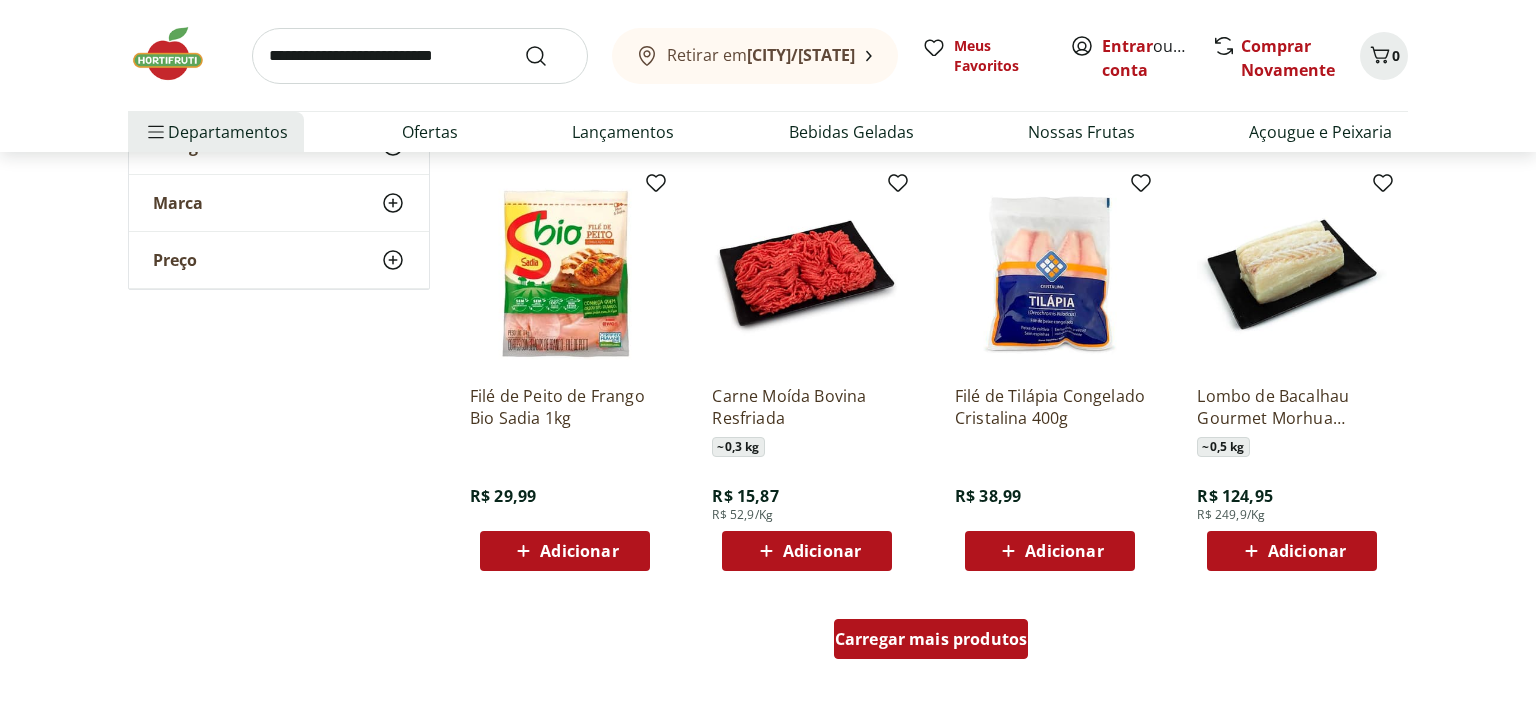 click on "Carregar mais produtos" at bounding box center [931, 639] 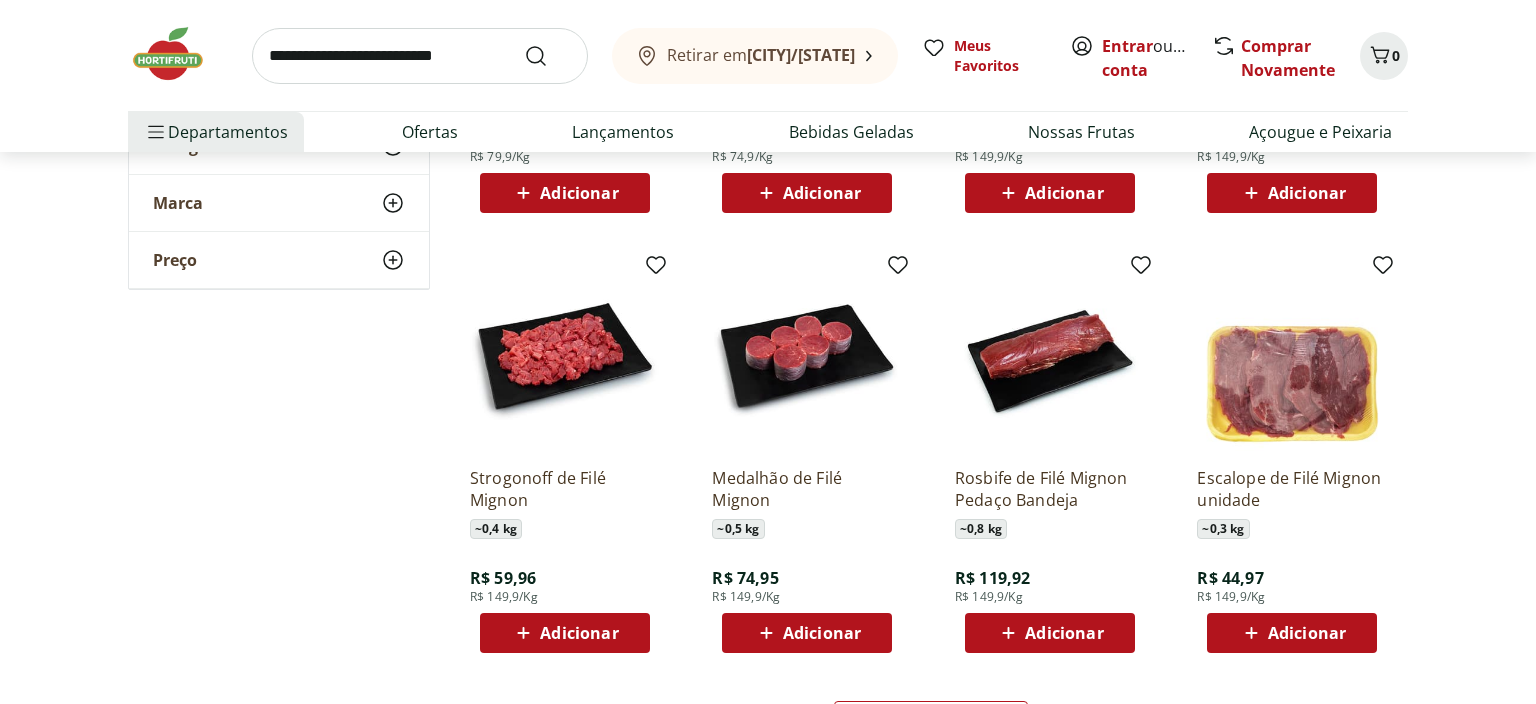 scroll, scrollTop: 6230, scrollLeft: 0, axis: vertical 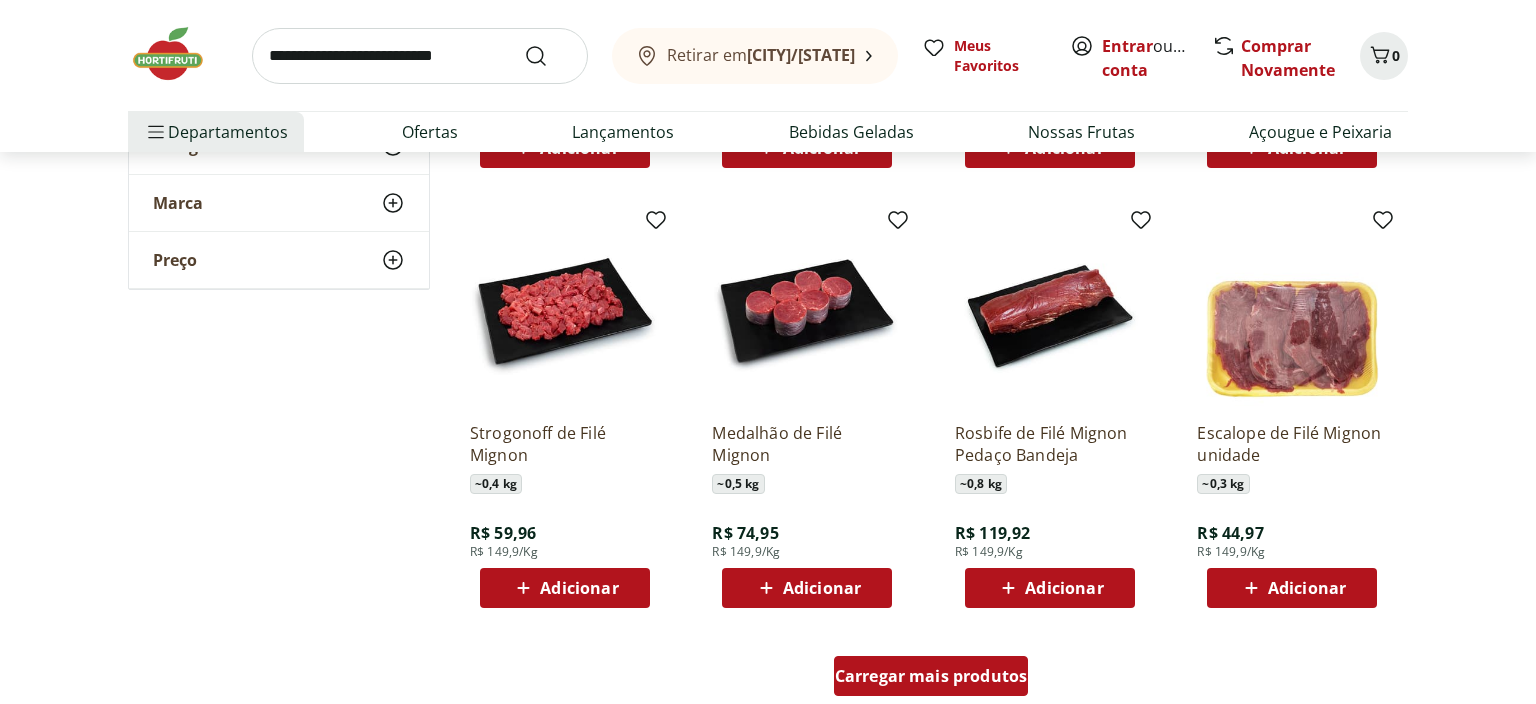 click on "Carregar mais produtos" at bounding box center [931, 676] 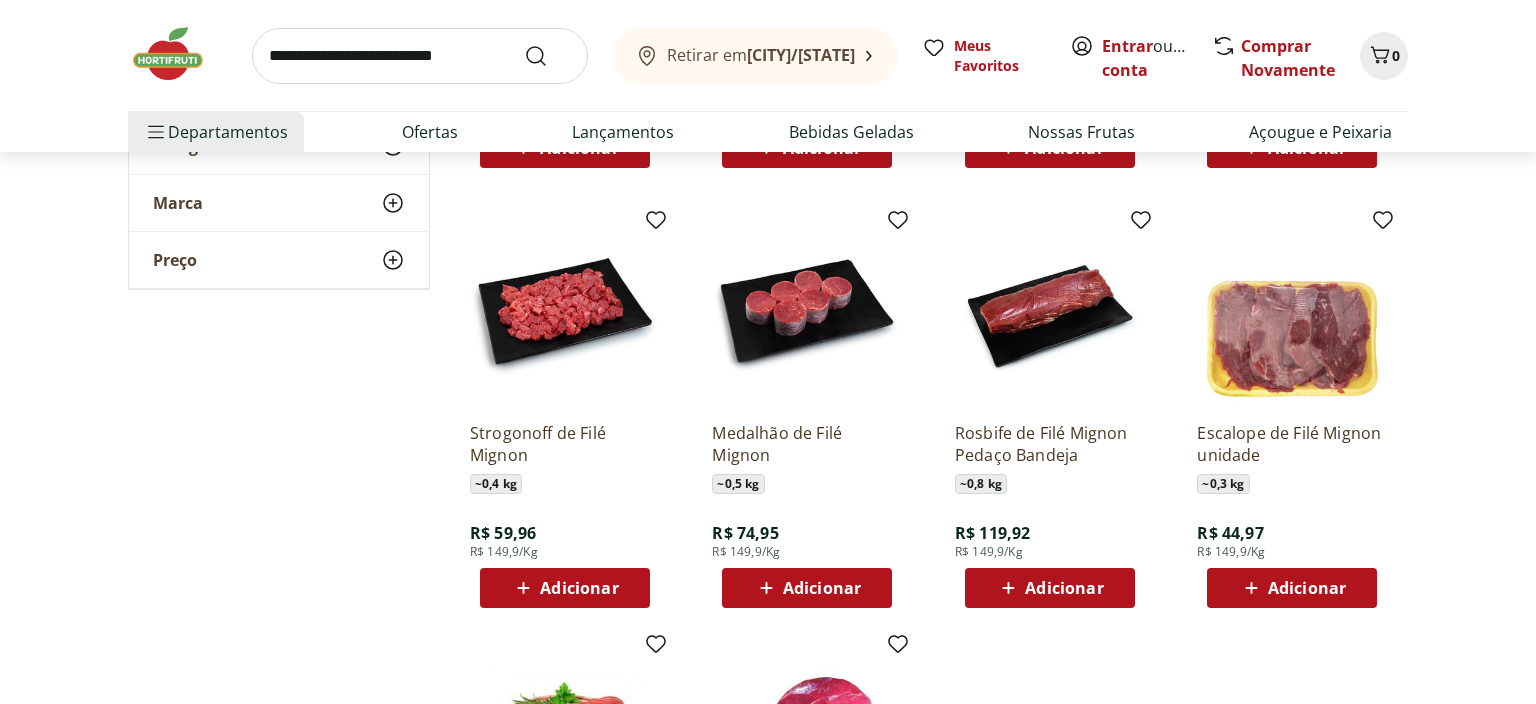scroll, scrollTop: 6547, scrollLeft: 0, axis: vertical 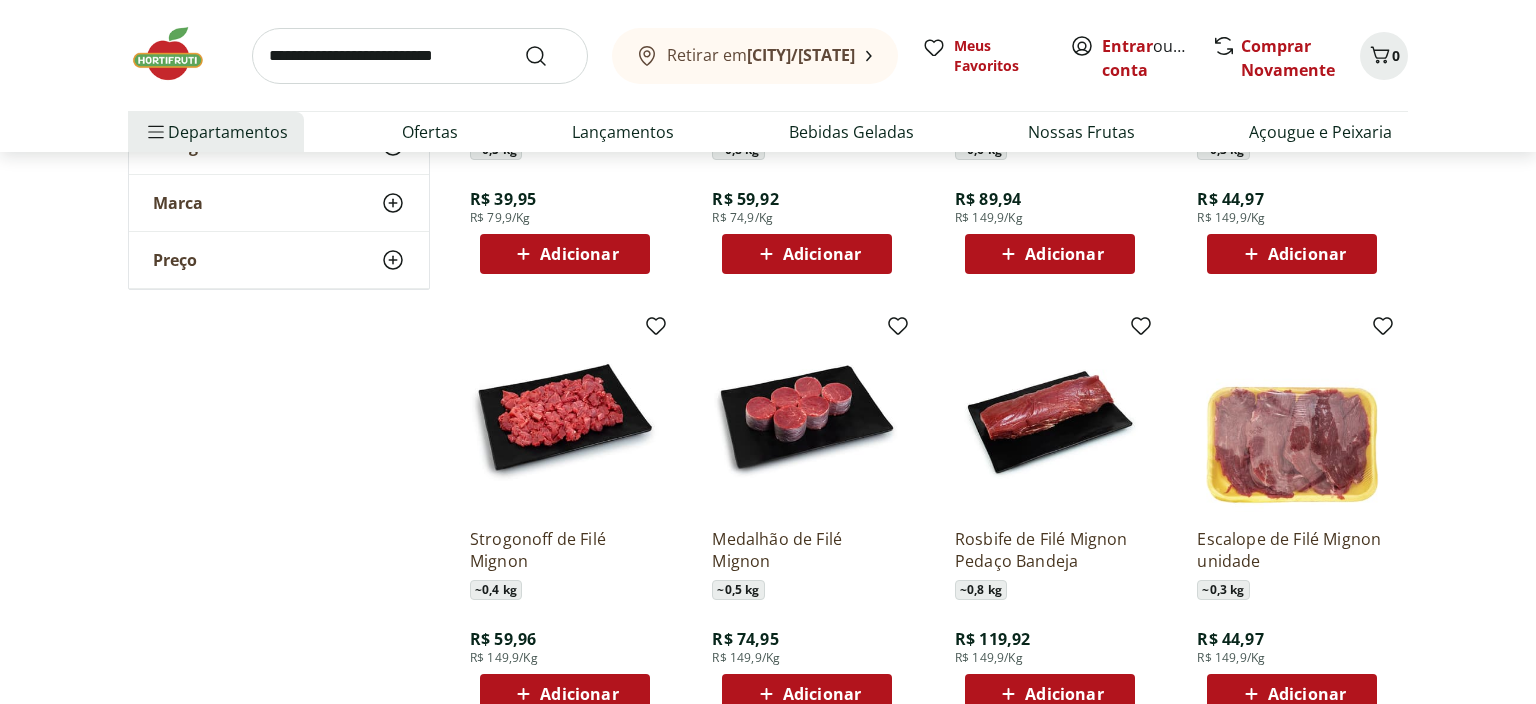 click at bounding box center (178, 54) 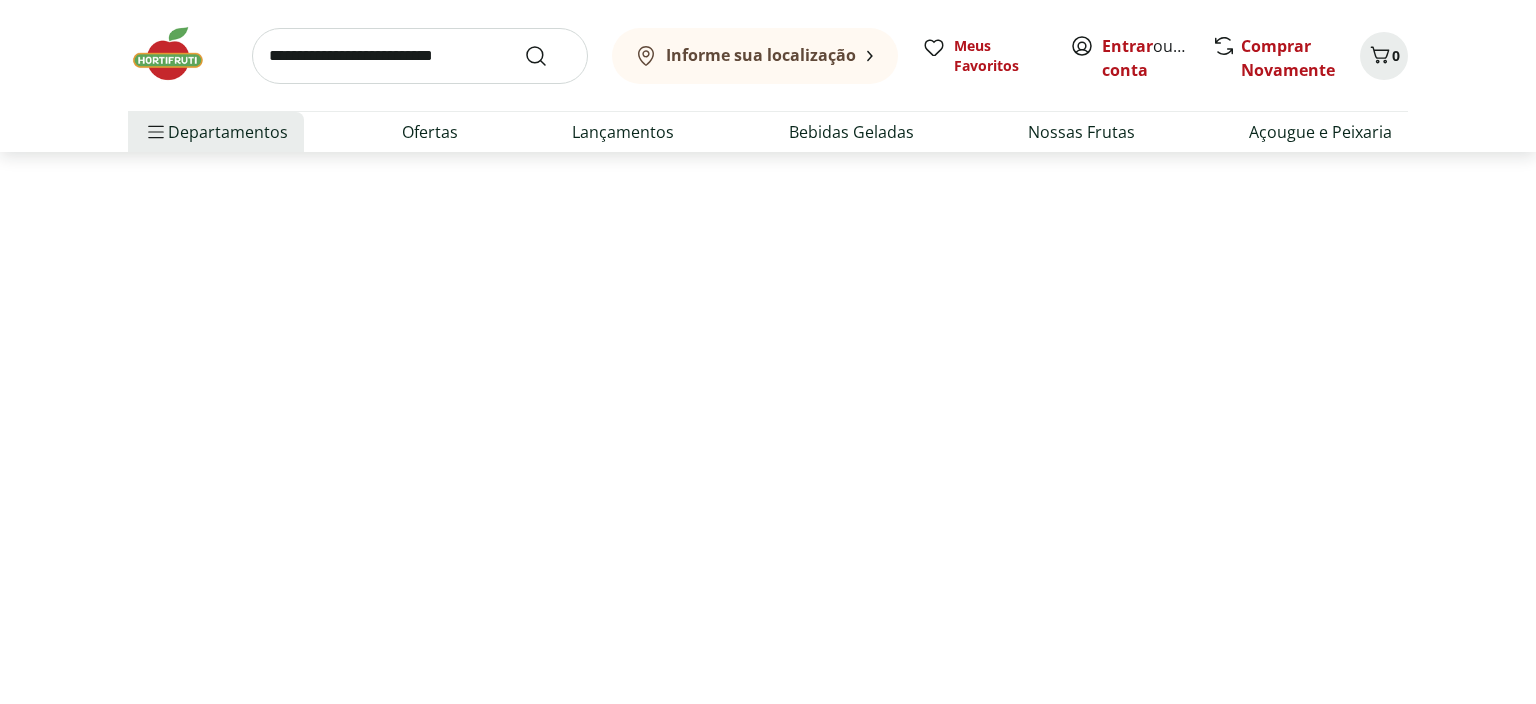 scroll, scrollTop: 0, scrollLeft: 0, axis: both 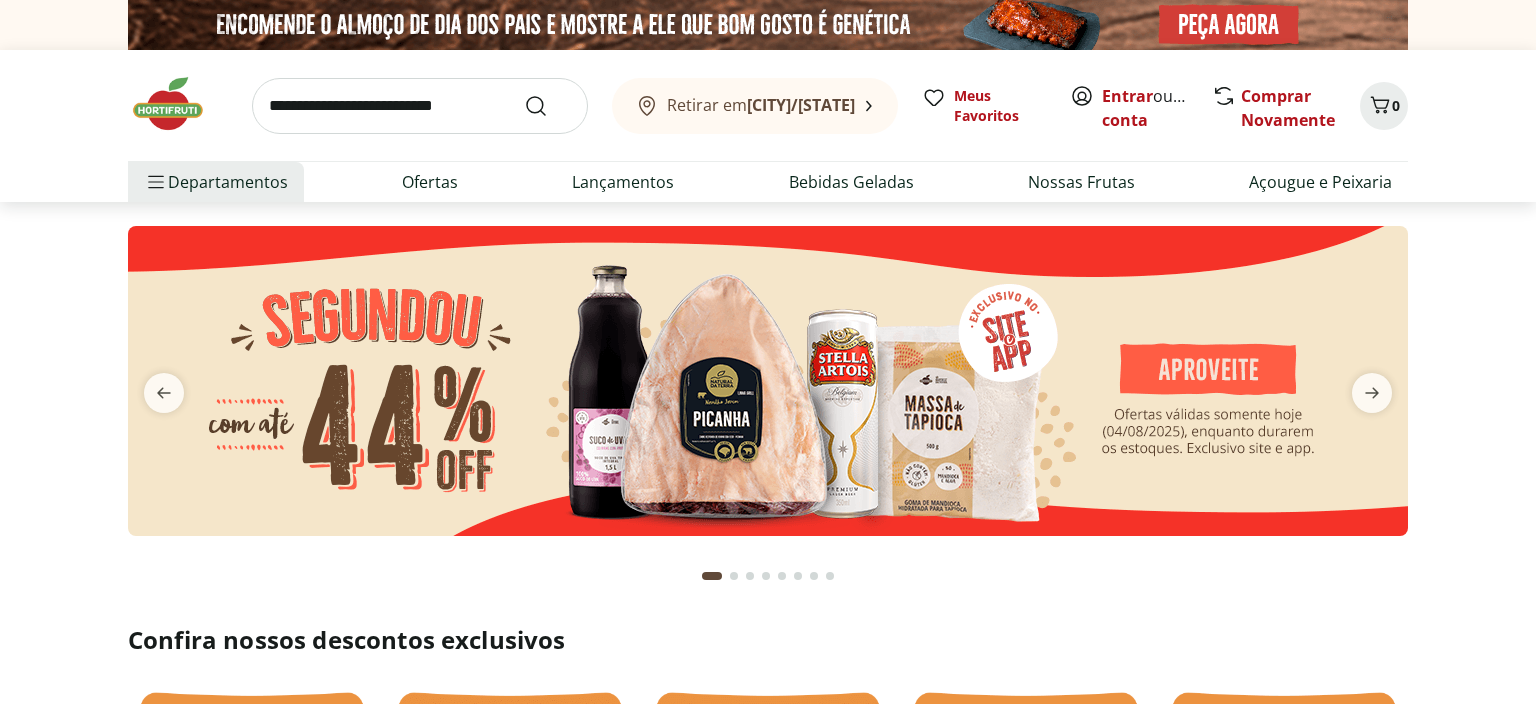 click at bounding box center (768, 381) 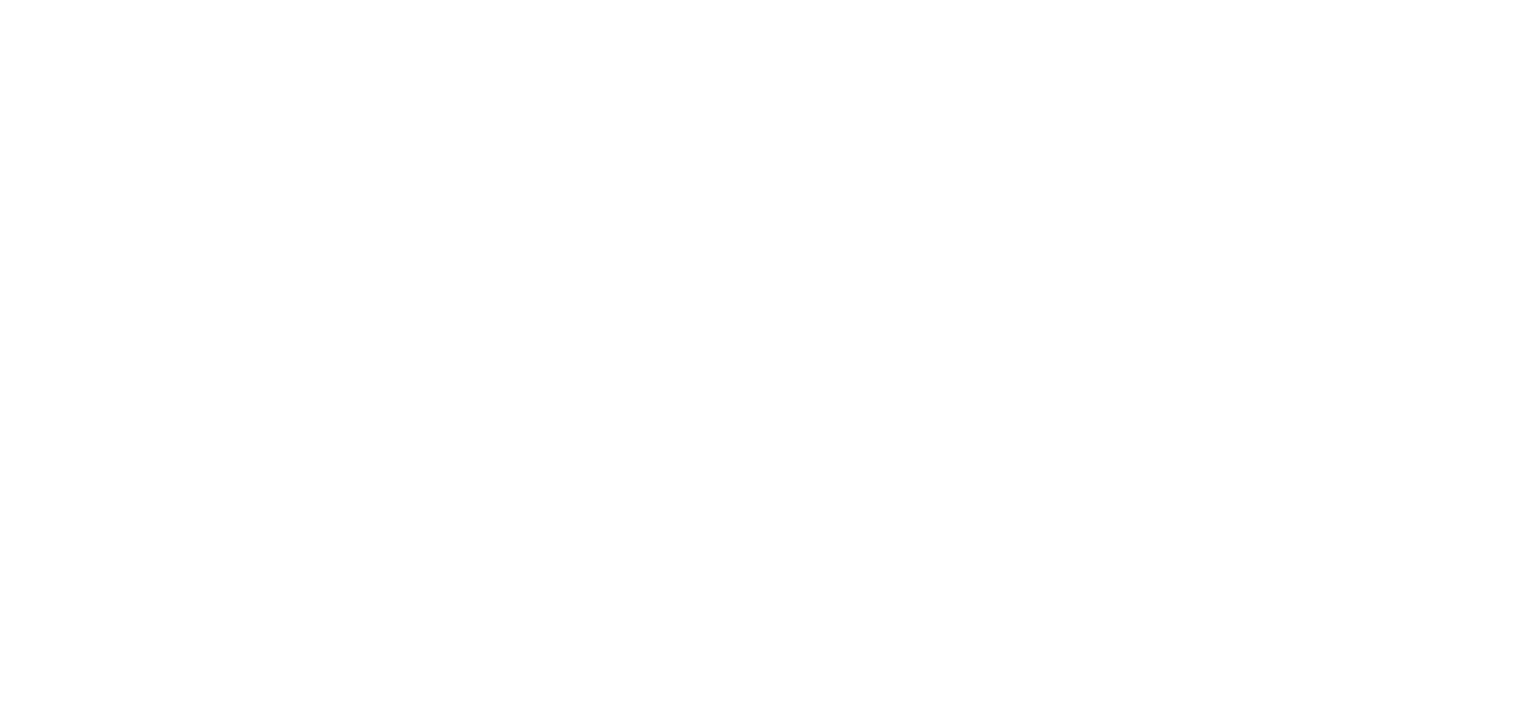 select on "**********" 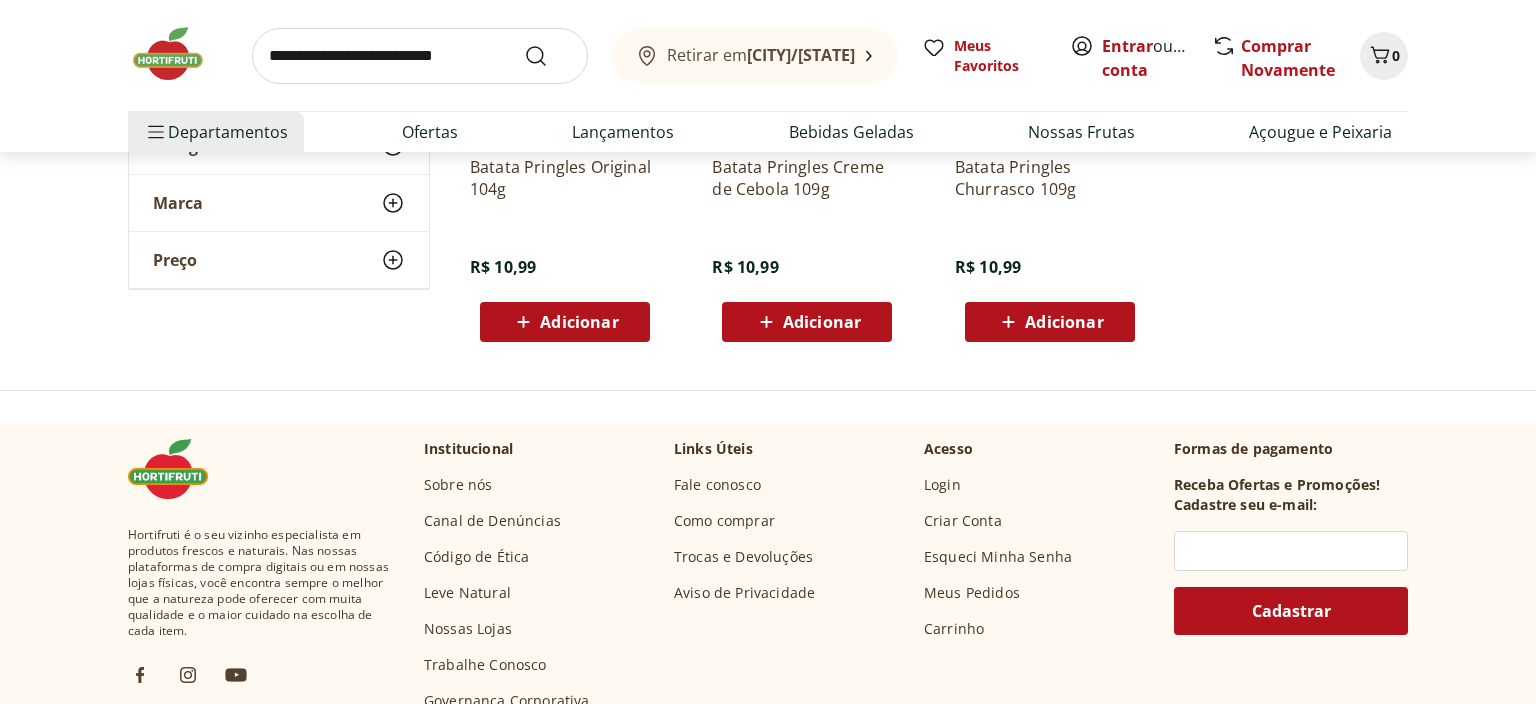 scroll, scrollTop: 1372, scrollLeft: 0, axis: vertical 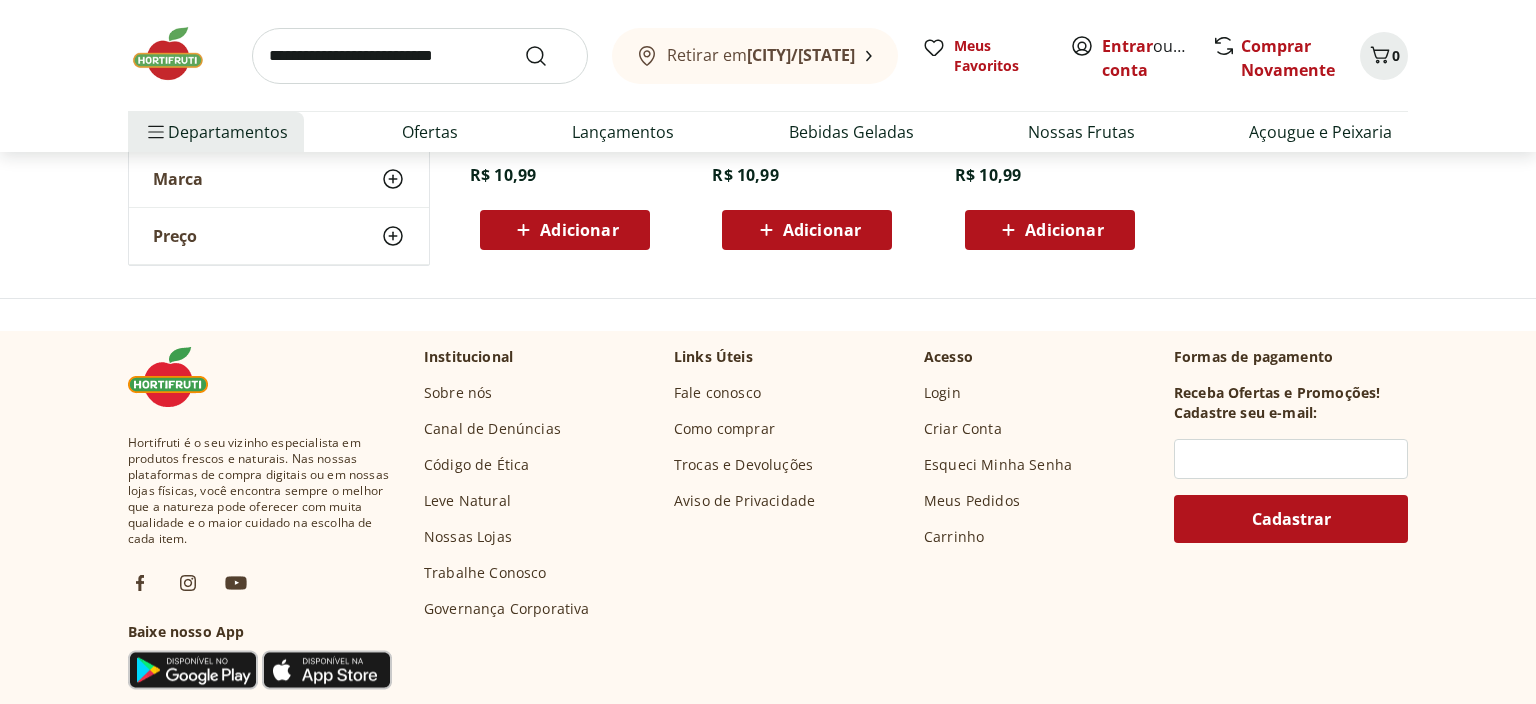 click at bounding box center [178, 54] 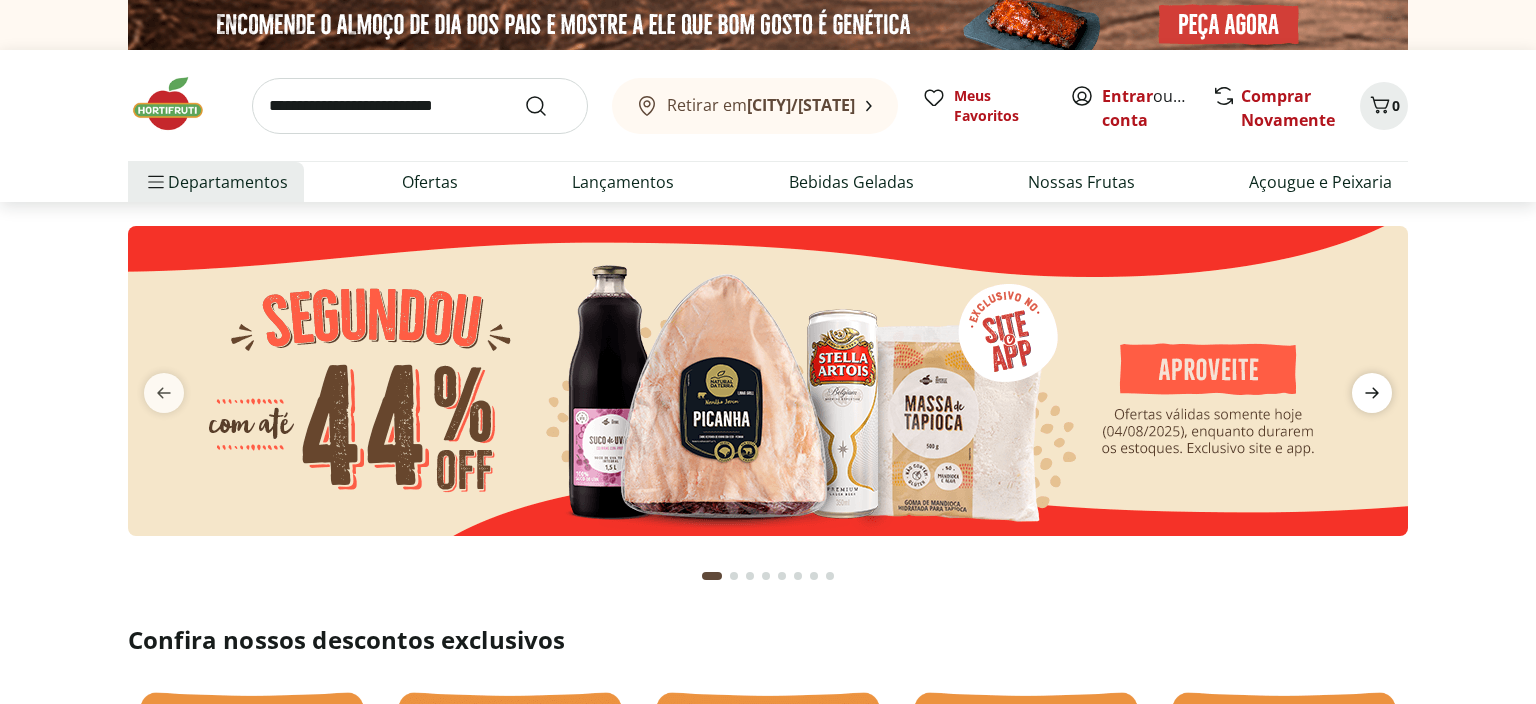 click 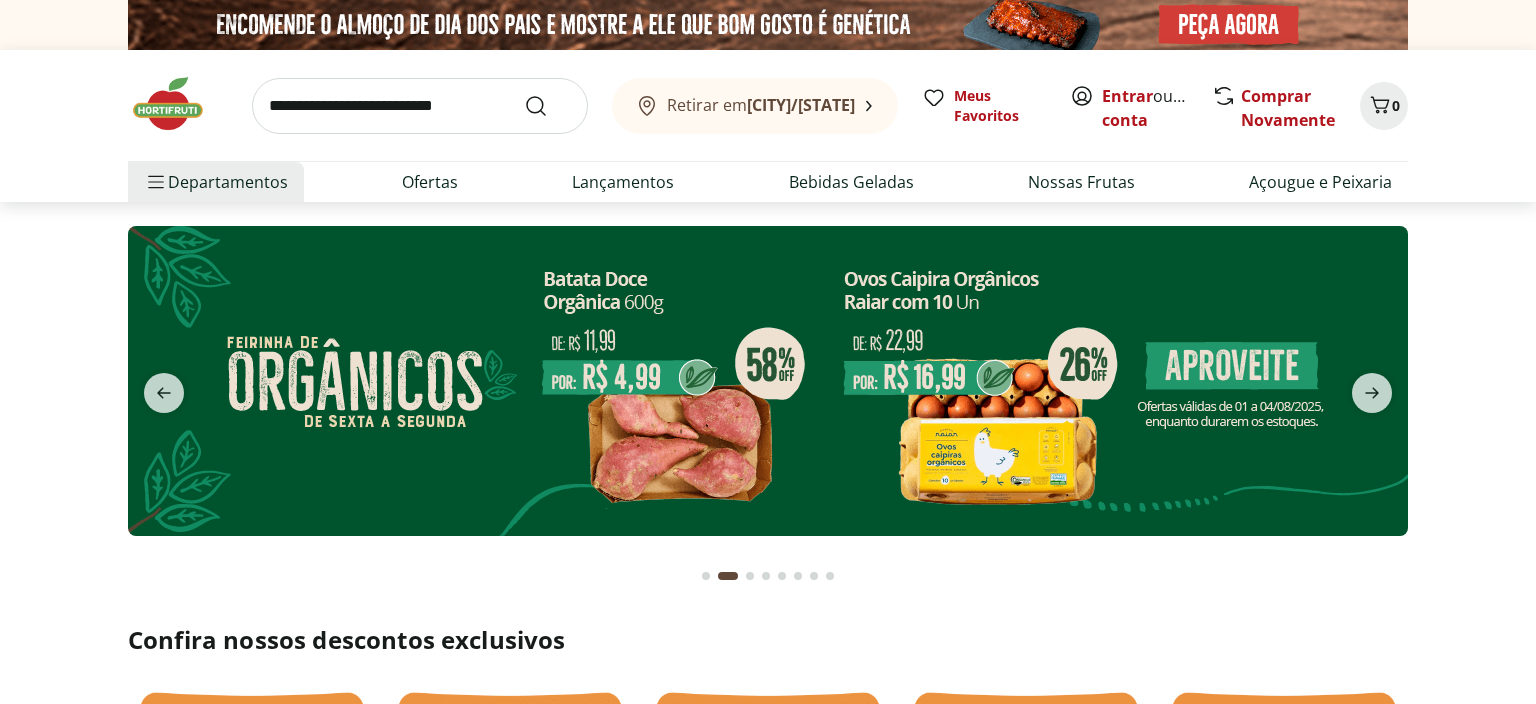 click at bounding box center (768, 381) 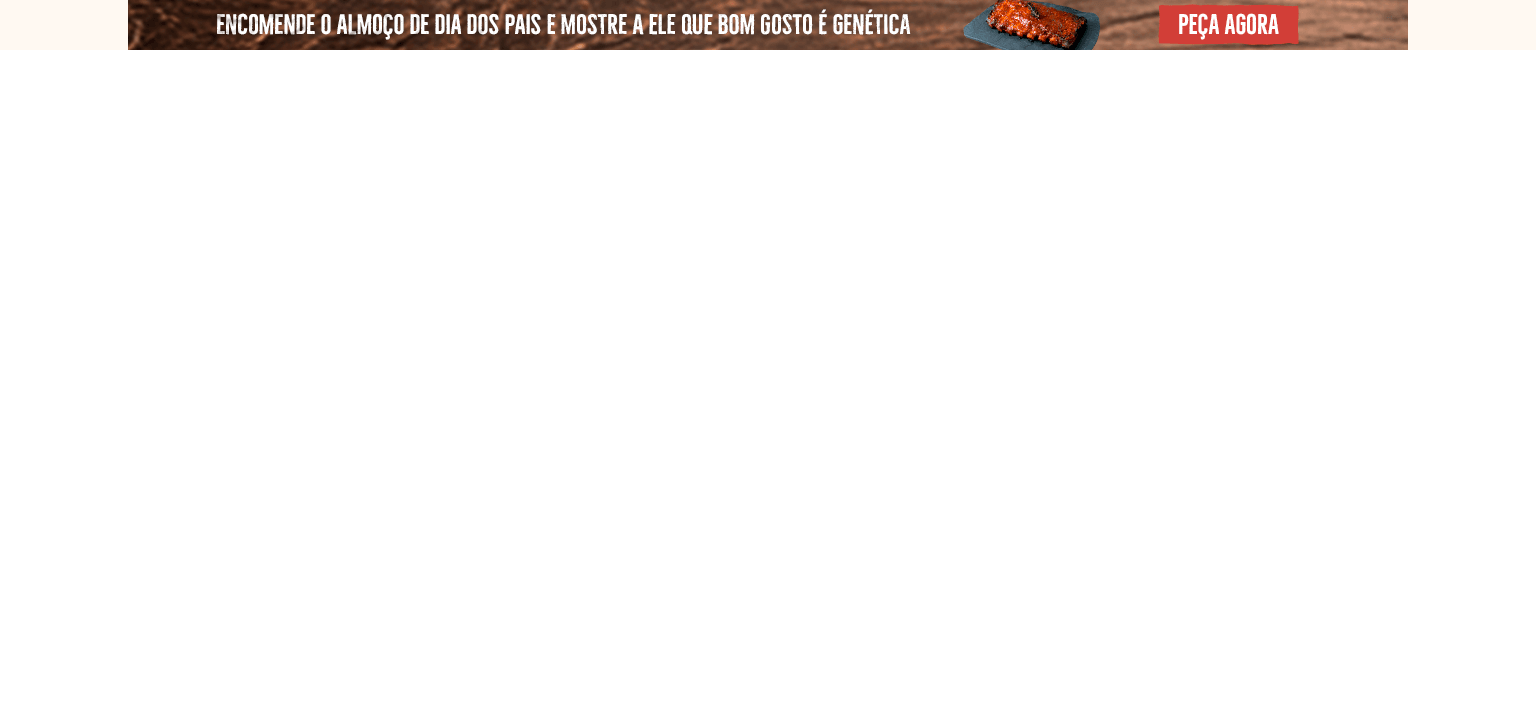 select on "**********" 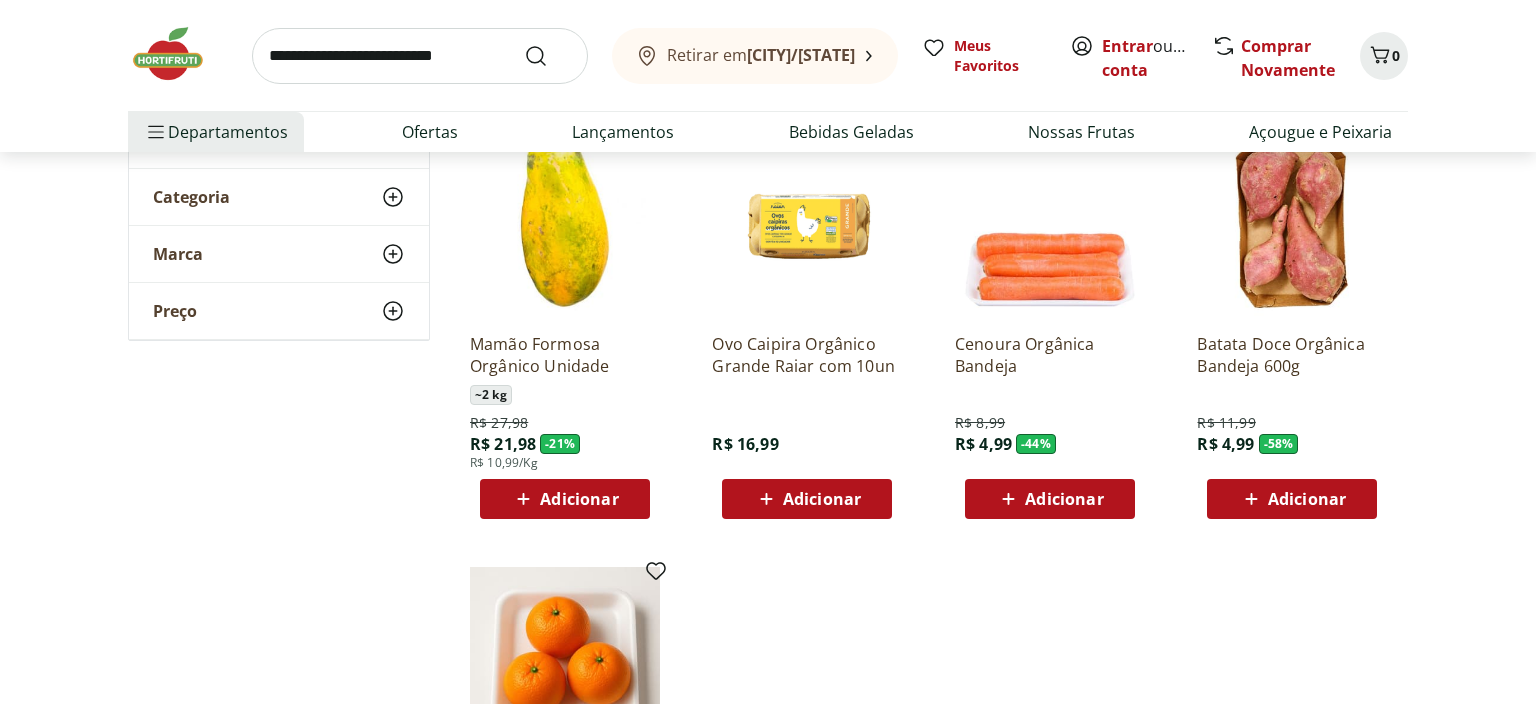 scroll, scrollTop: 0, scrollLeft: 0, axis: both 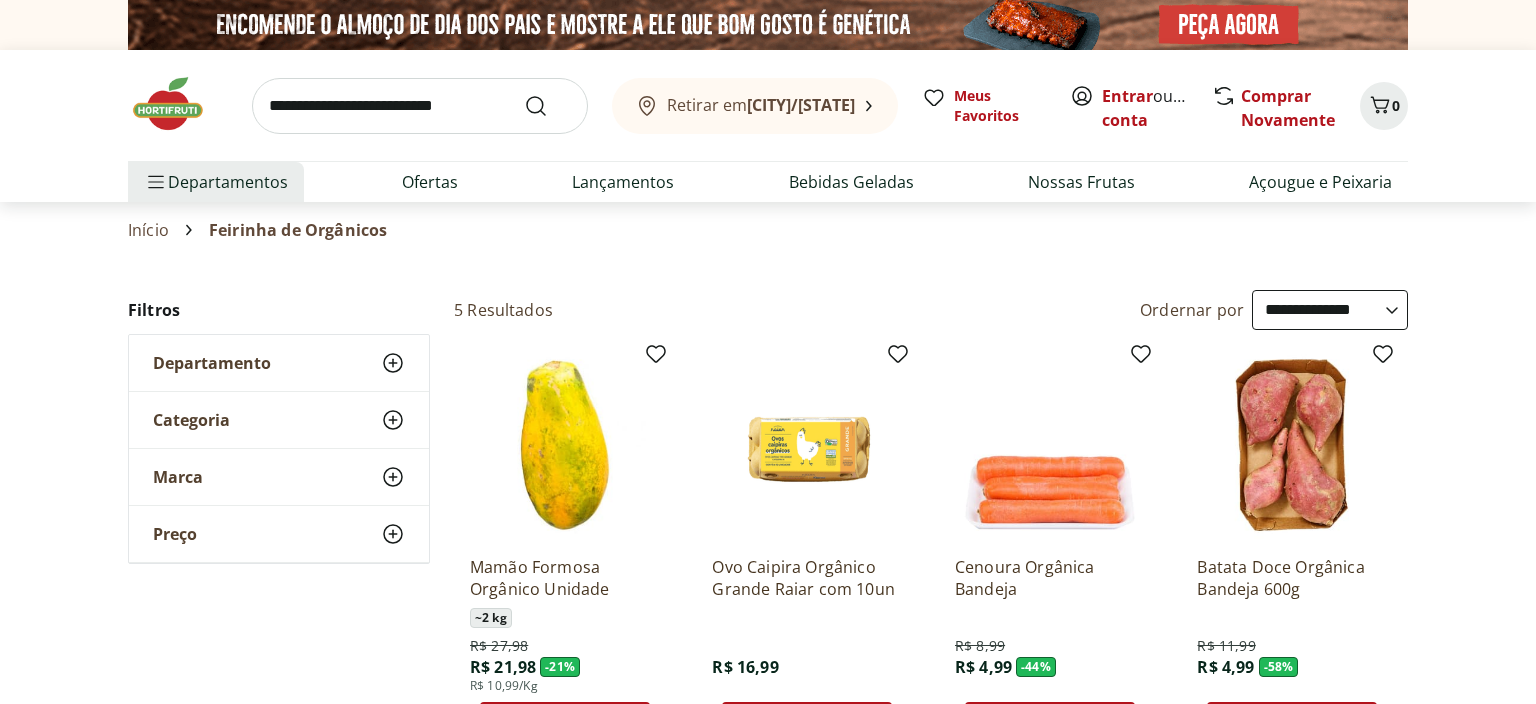 click at bounding box center (178, 104) 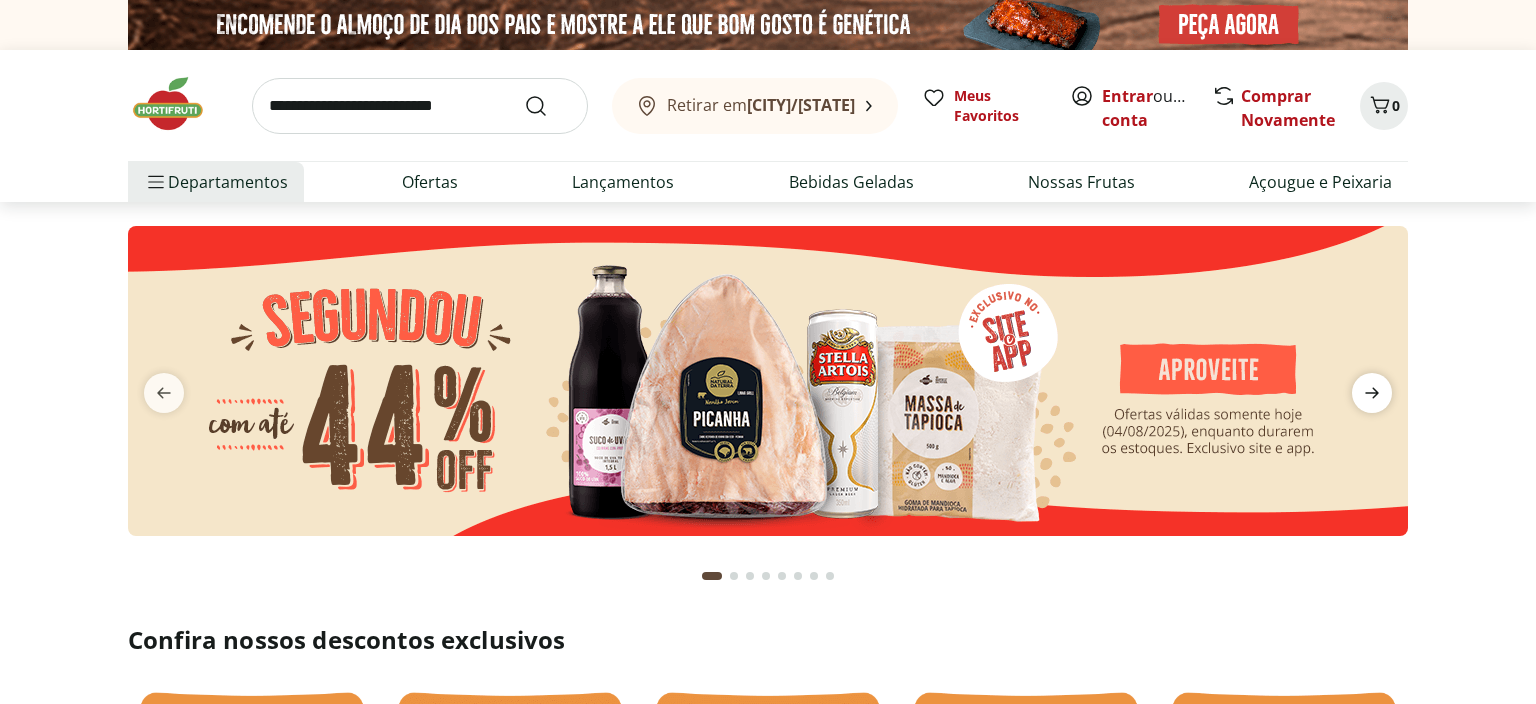 click 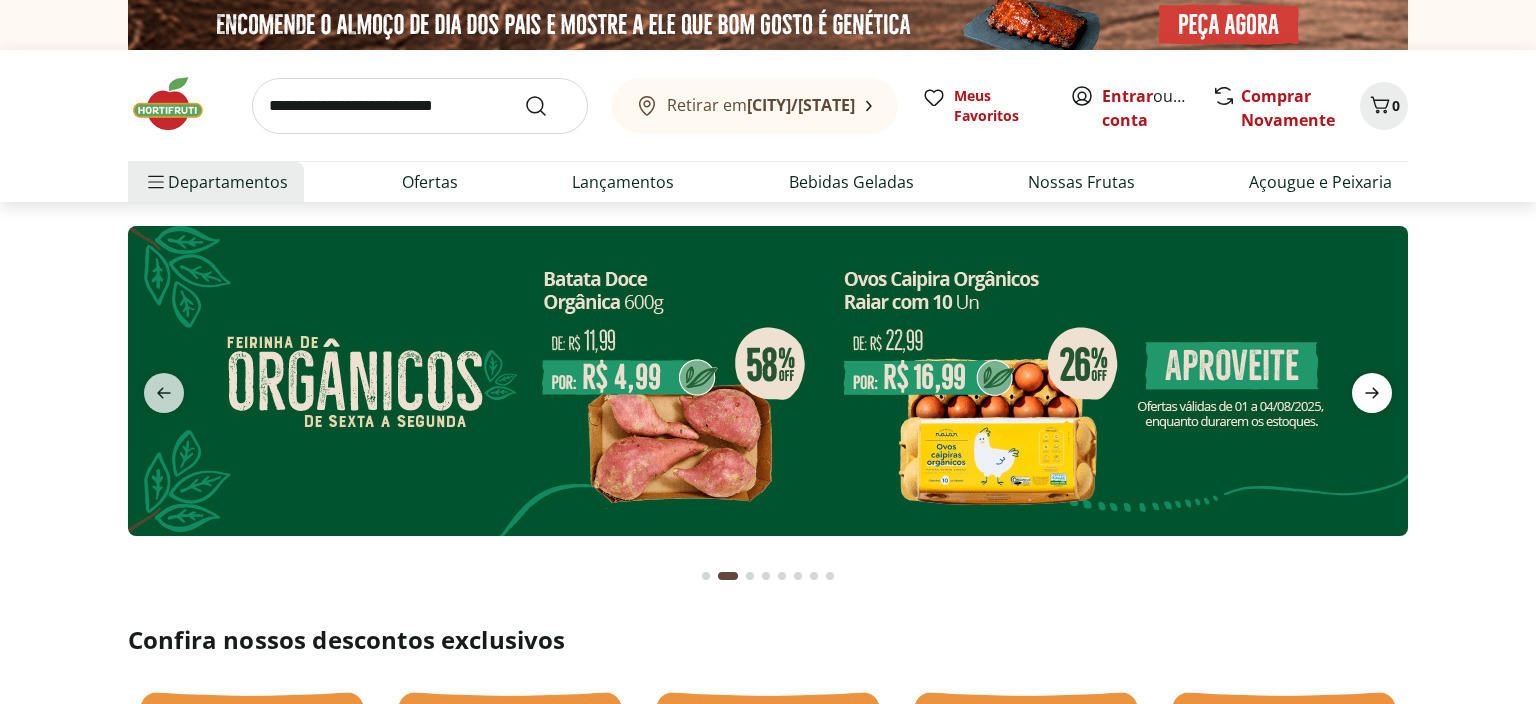 click 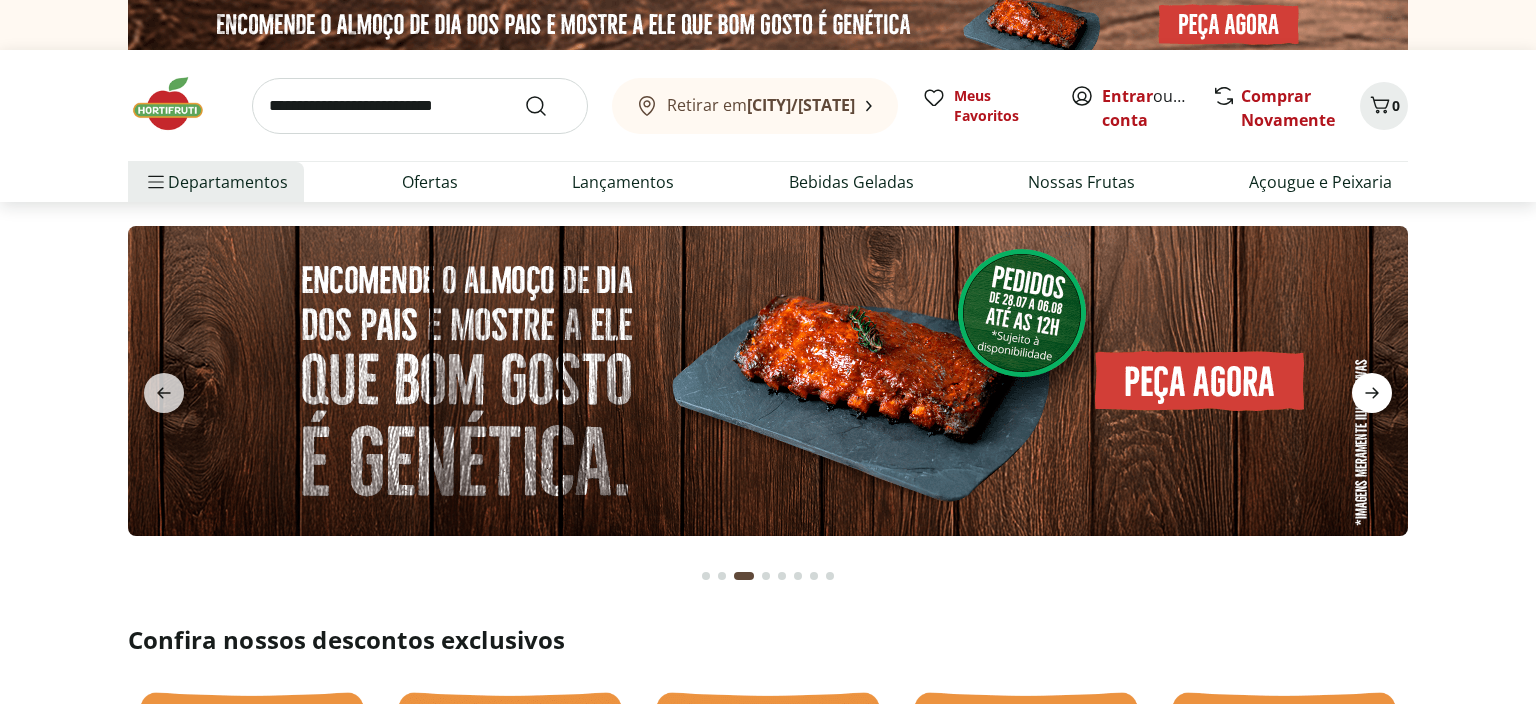 click 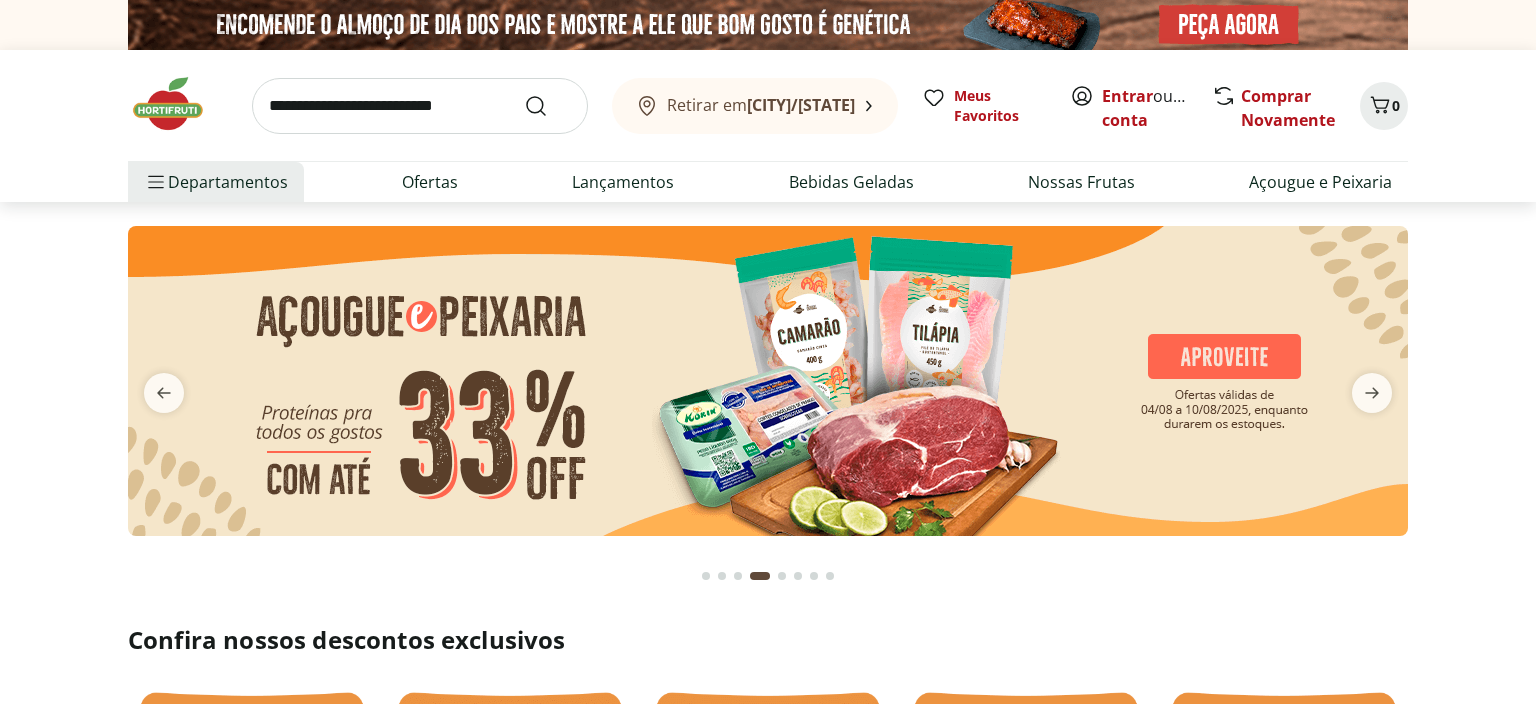 click at bounding box center (768, 381) 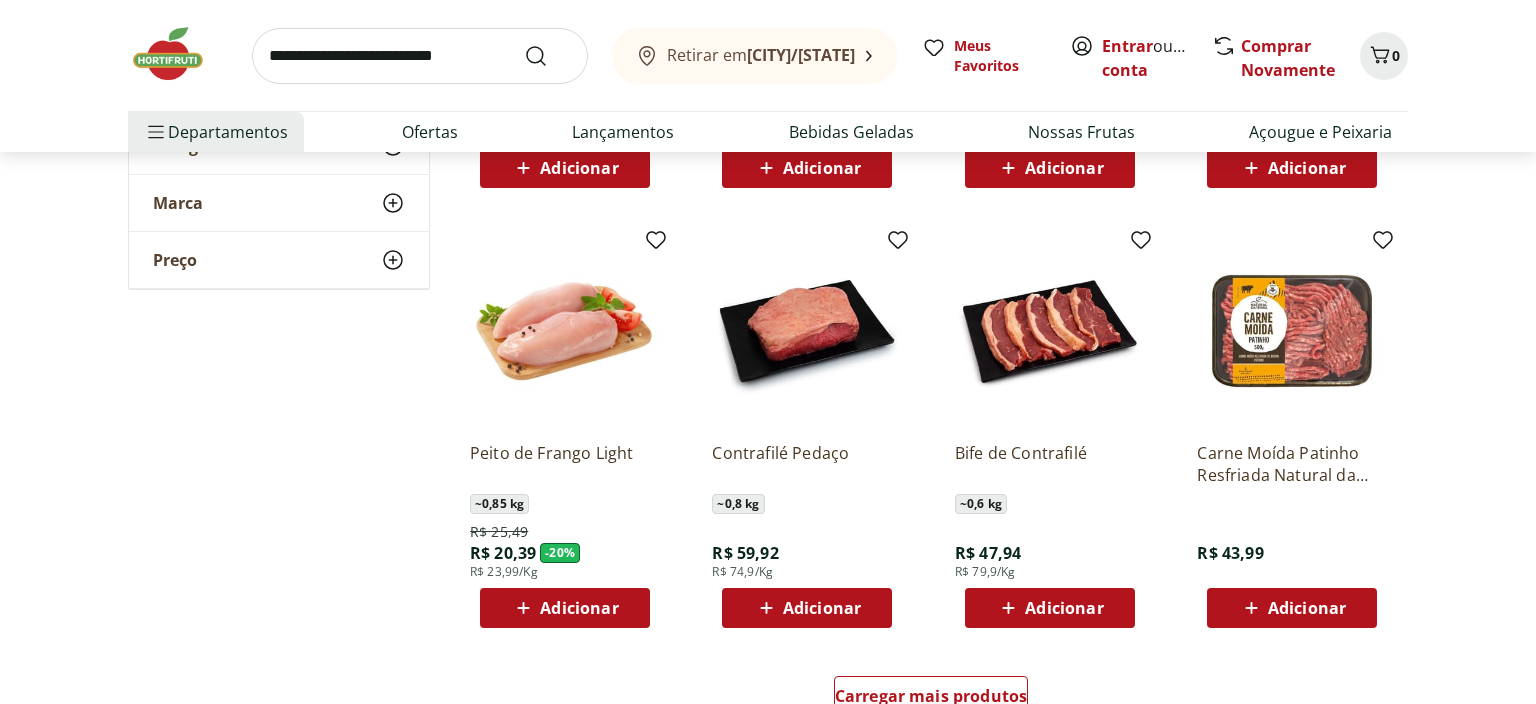 scroll, scrollTop: 1056, scrollLeft: 0, axis: vertical 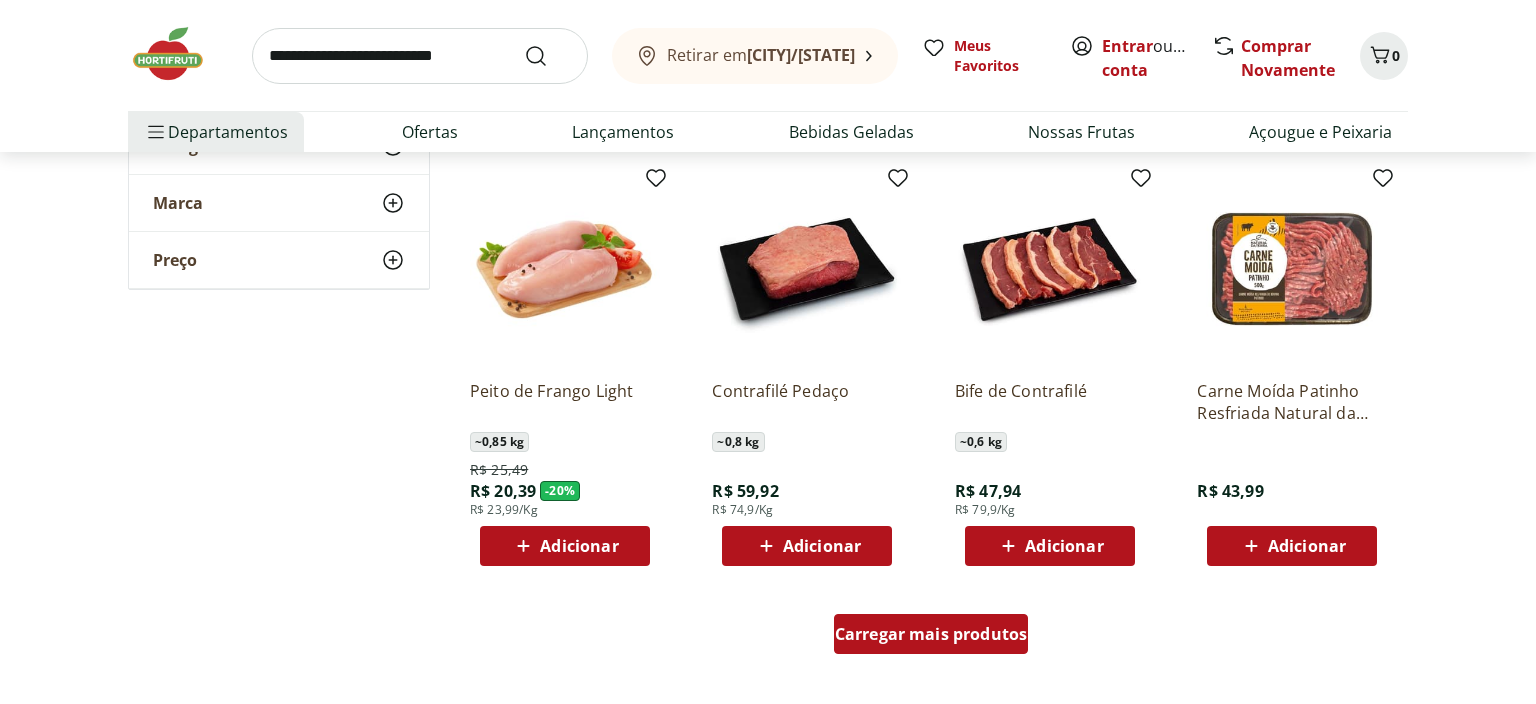 click on "Carregar mais produtos" at bounding box center [931, 634] 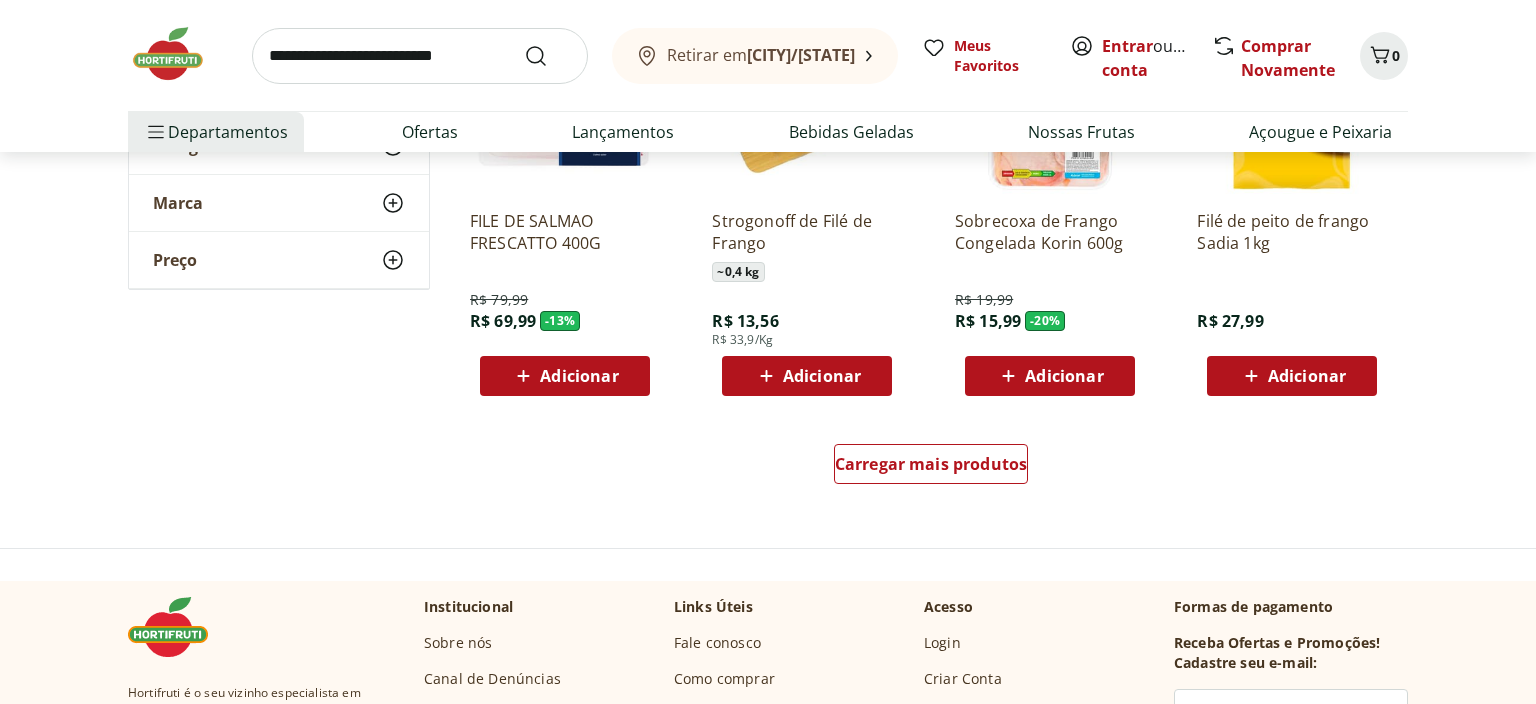scroll, scrollTop: 2534, scrollLeft: 0, axis: vertical 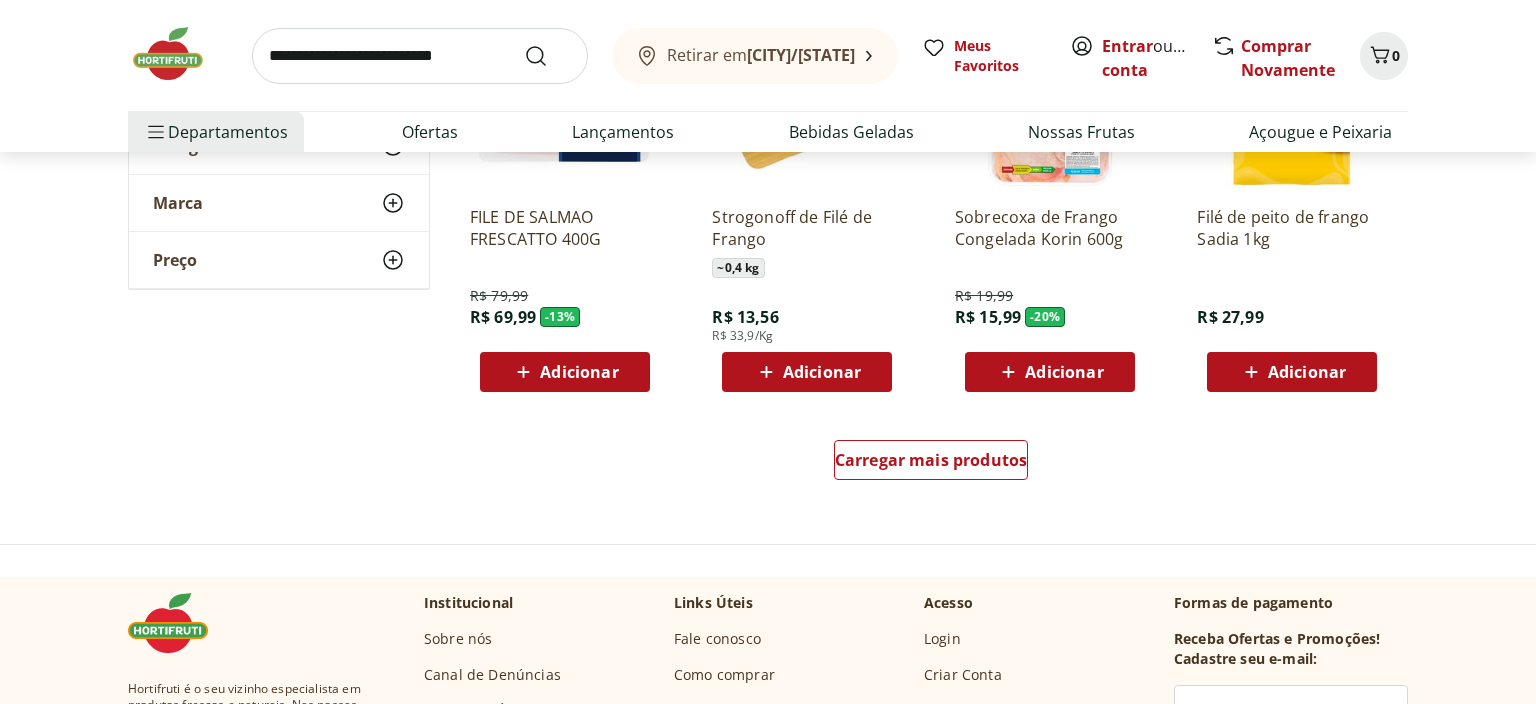 click on "Carregar mais produtos" at bounding box center [931, 464] 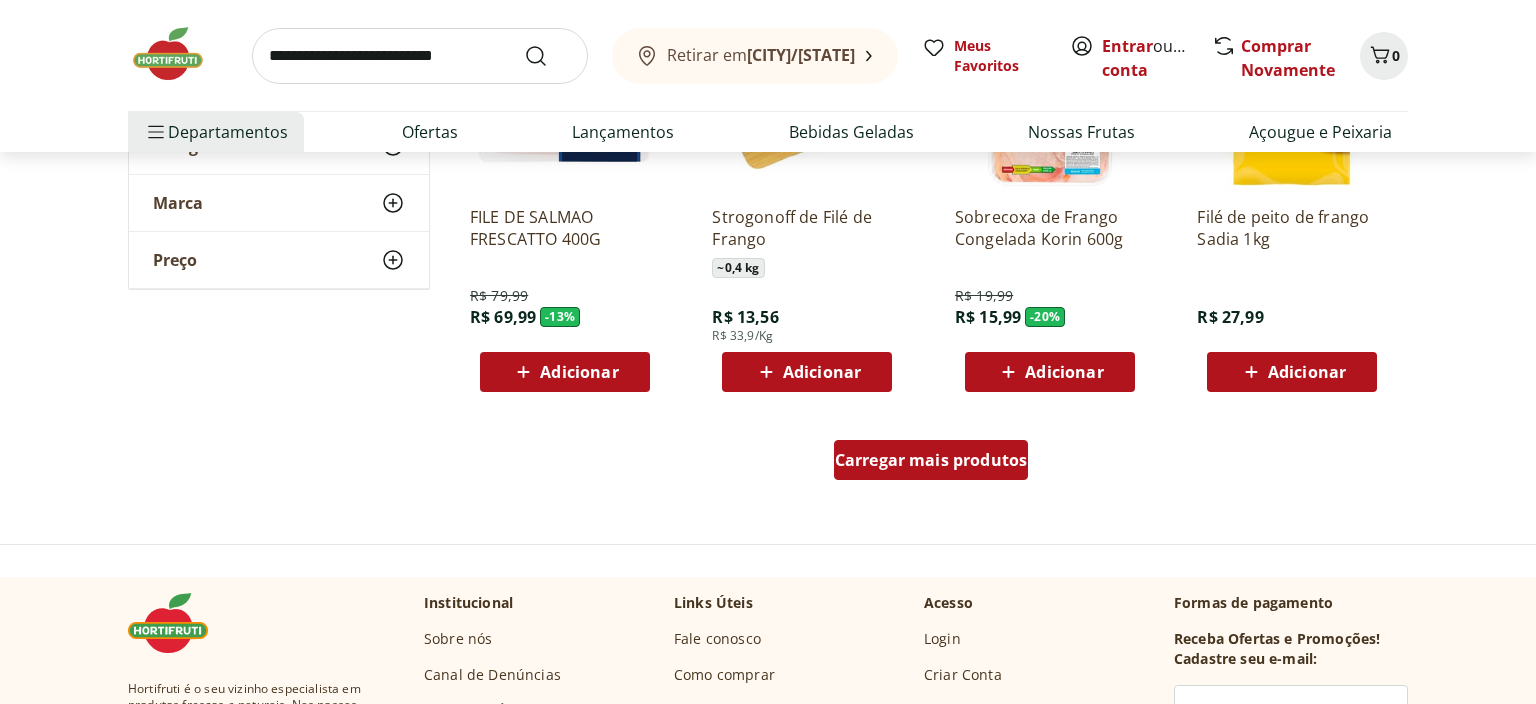 click on "Carregar mais produtos" at bounding box center [931, 460] 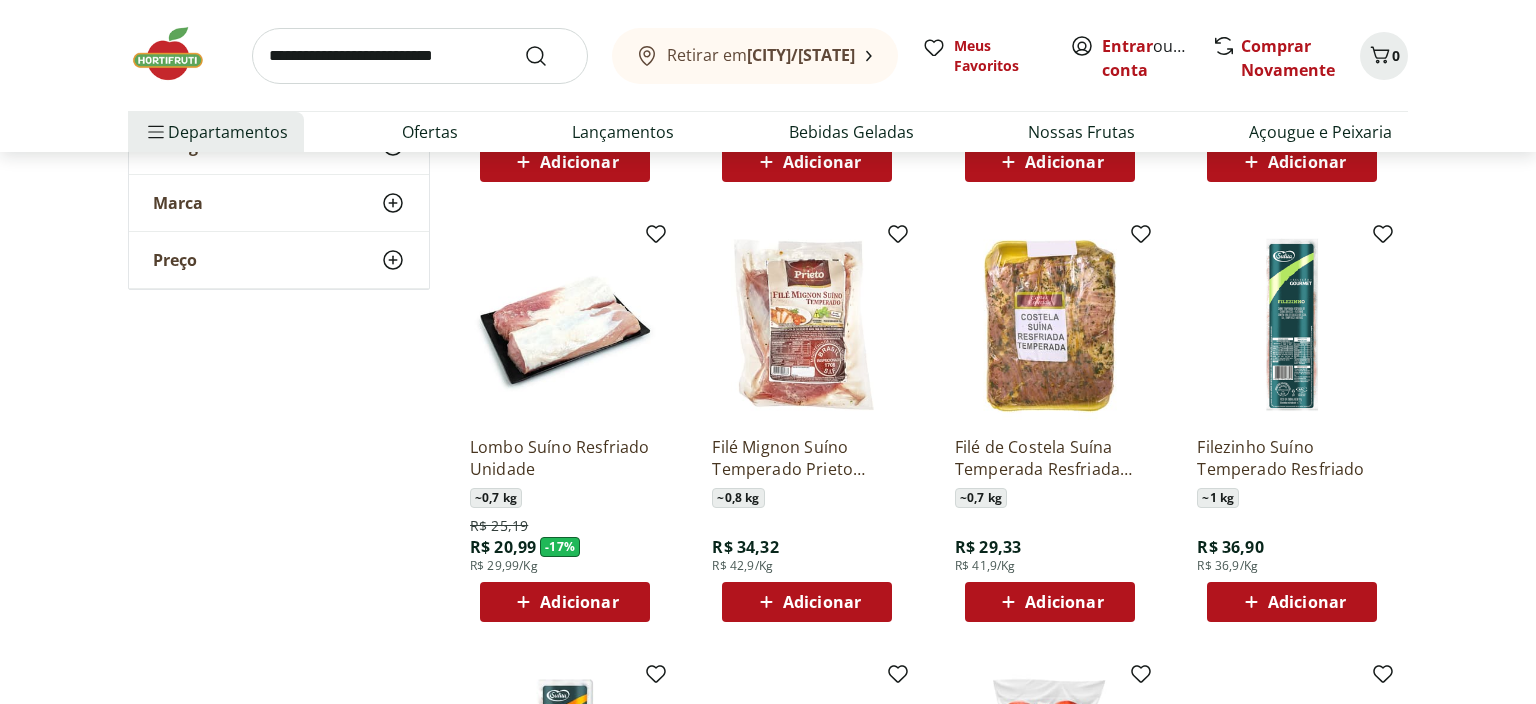 scroll, scrollTop: 3696, scrollLeft: 0, axis: vertical 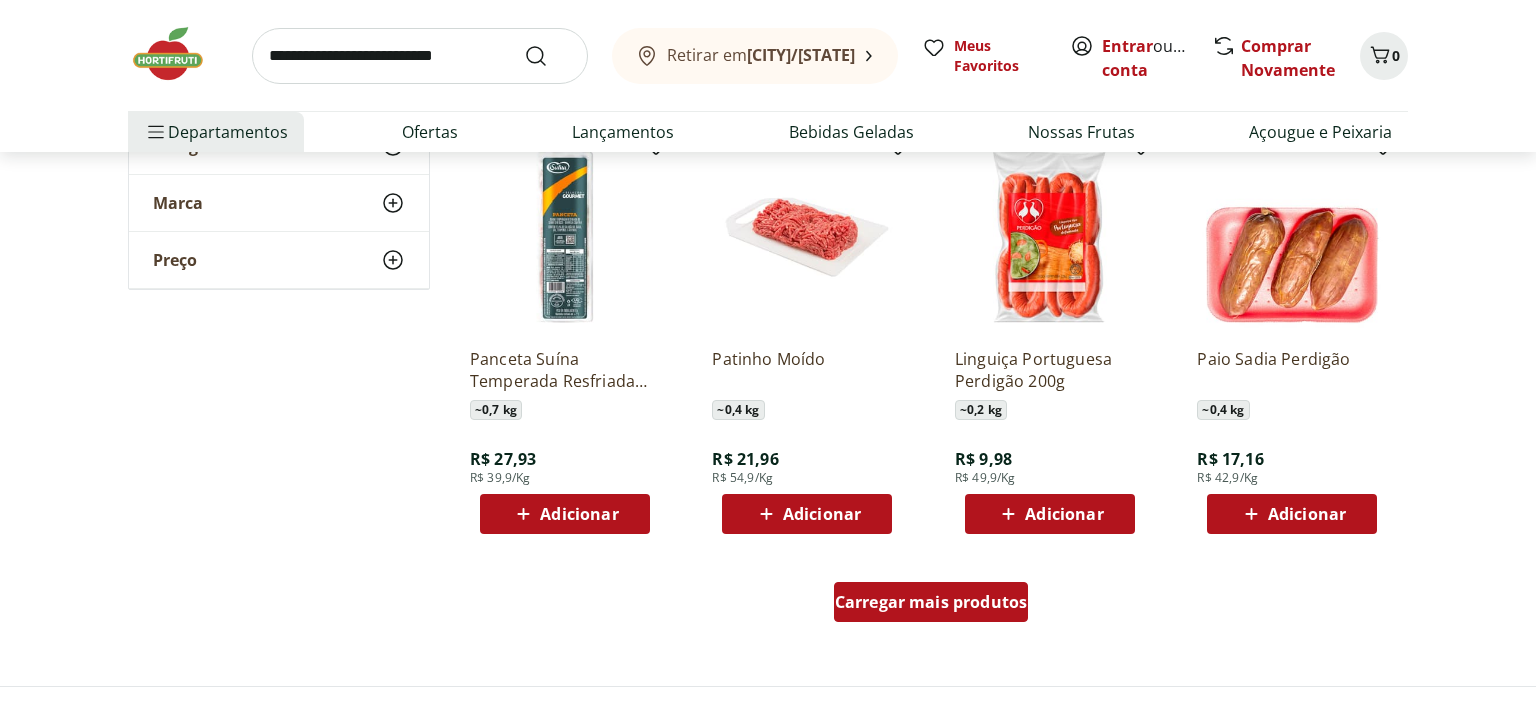 click on "Carregar mais produtos" at bounding box center [931, 602] 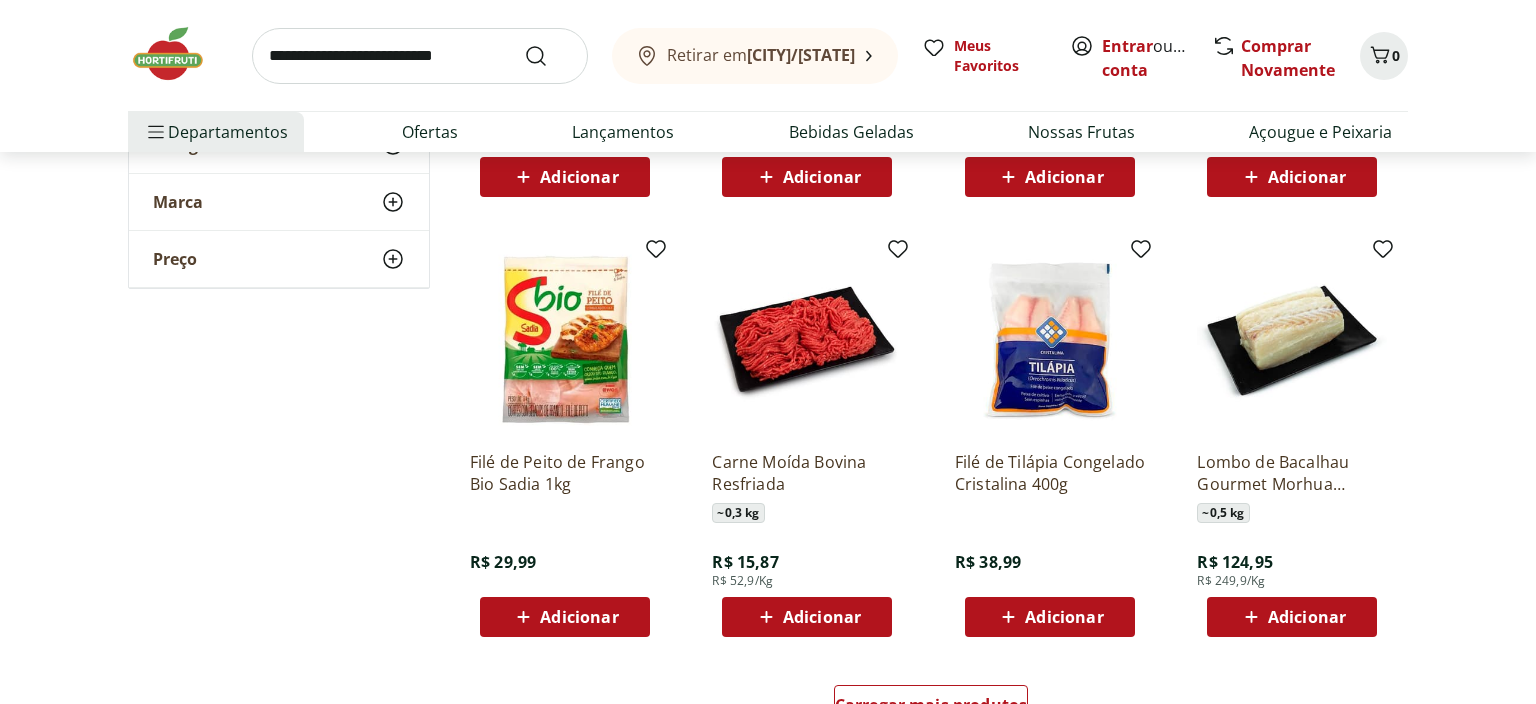 scroll, scrollTop: 4963, scrollLeft: 0, axis: vertical 